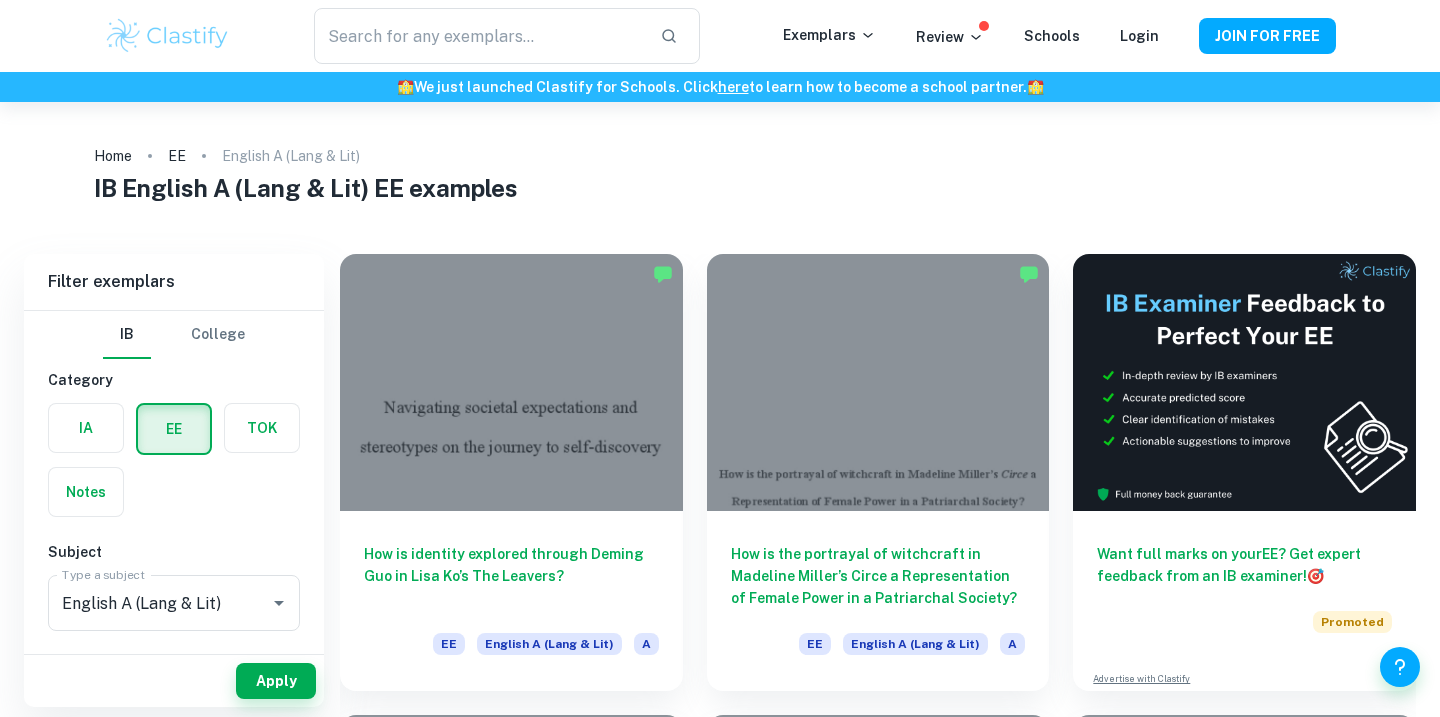 scroll, scrollTop: 0, scrollLeft: 0, axis: both 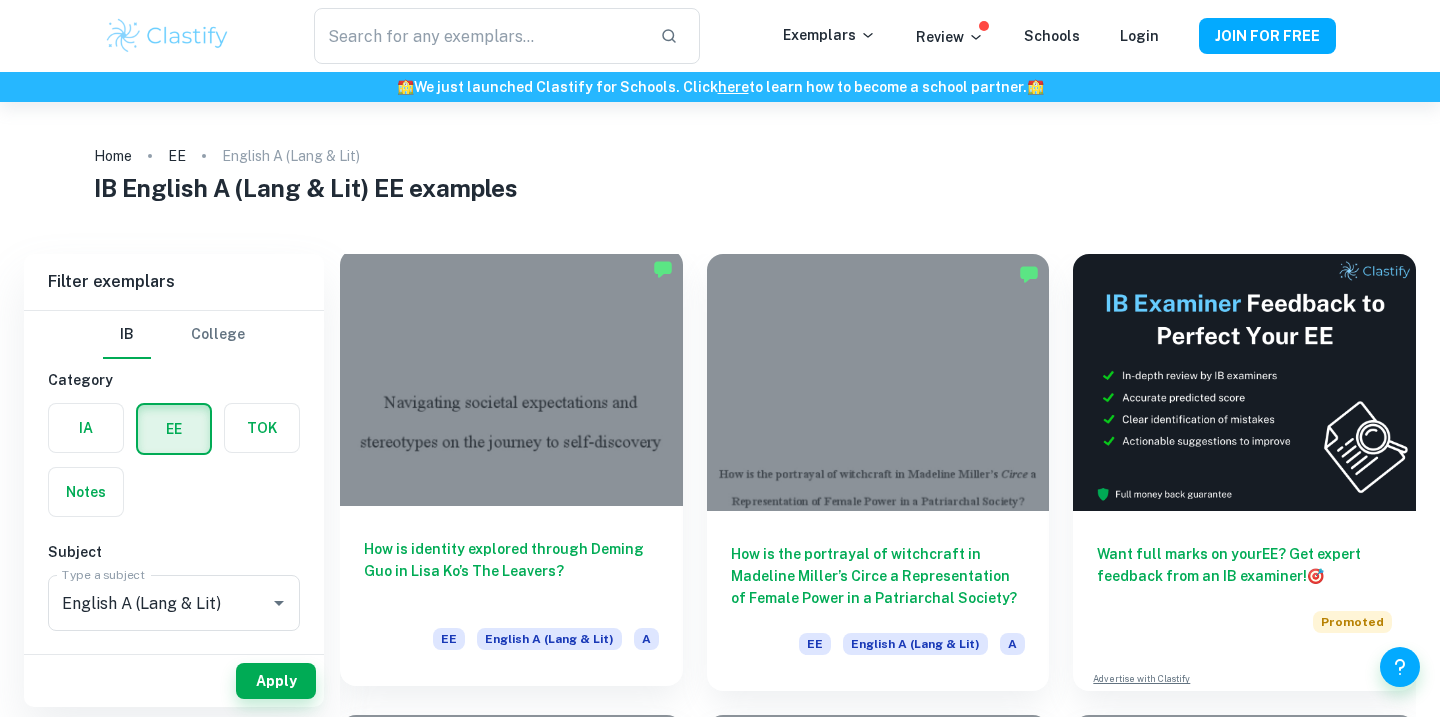 click at bounding box center (511, 377) 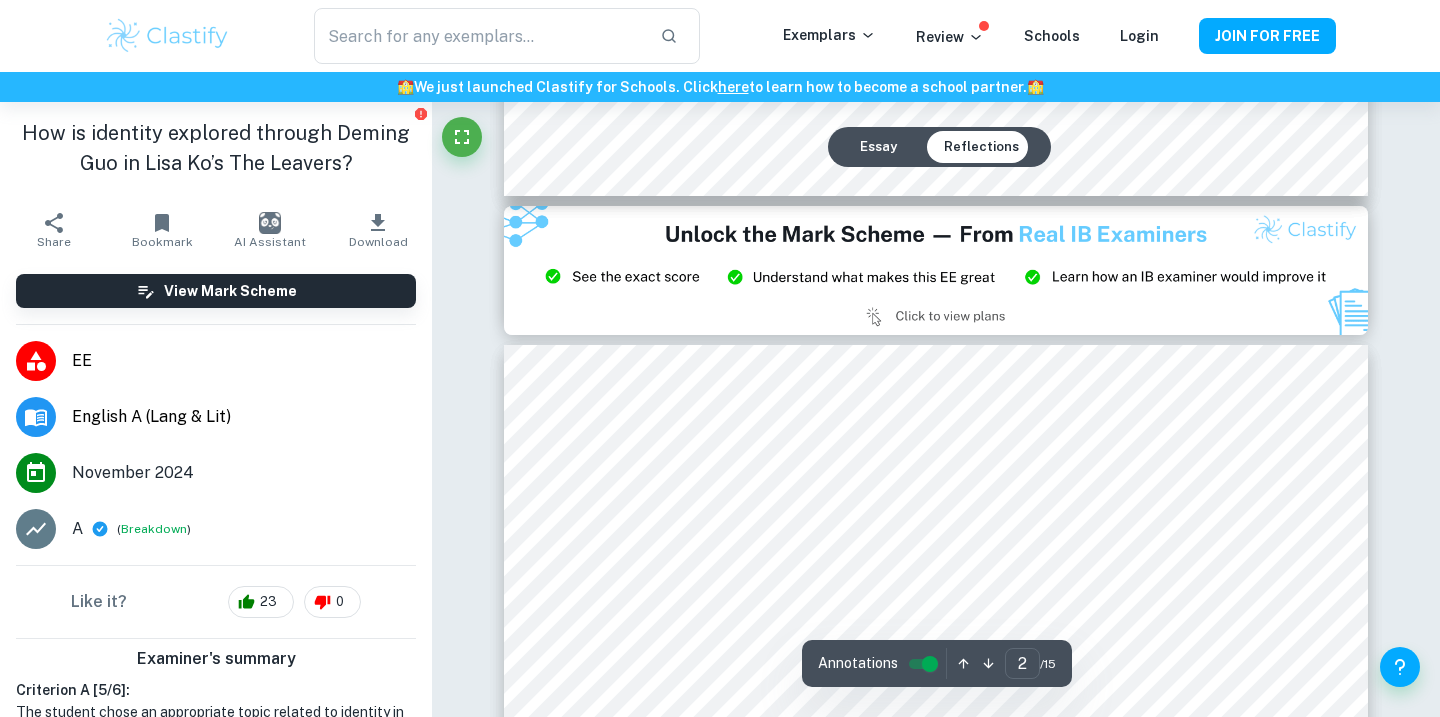 type on "3" 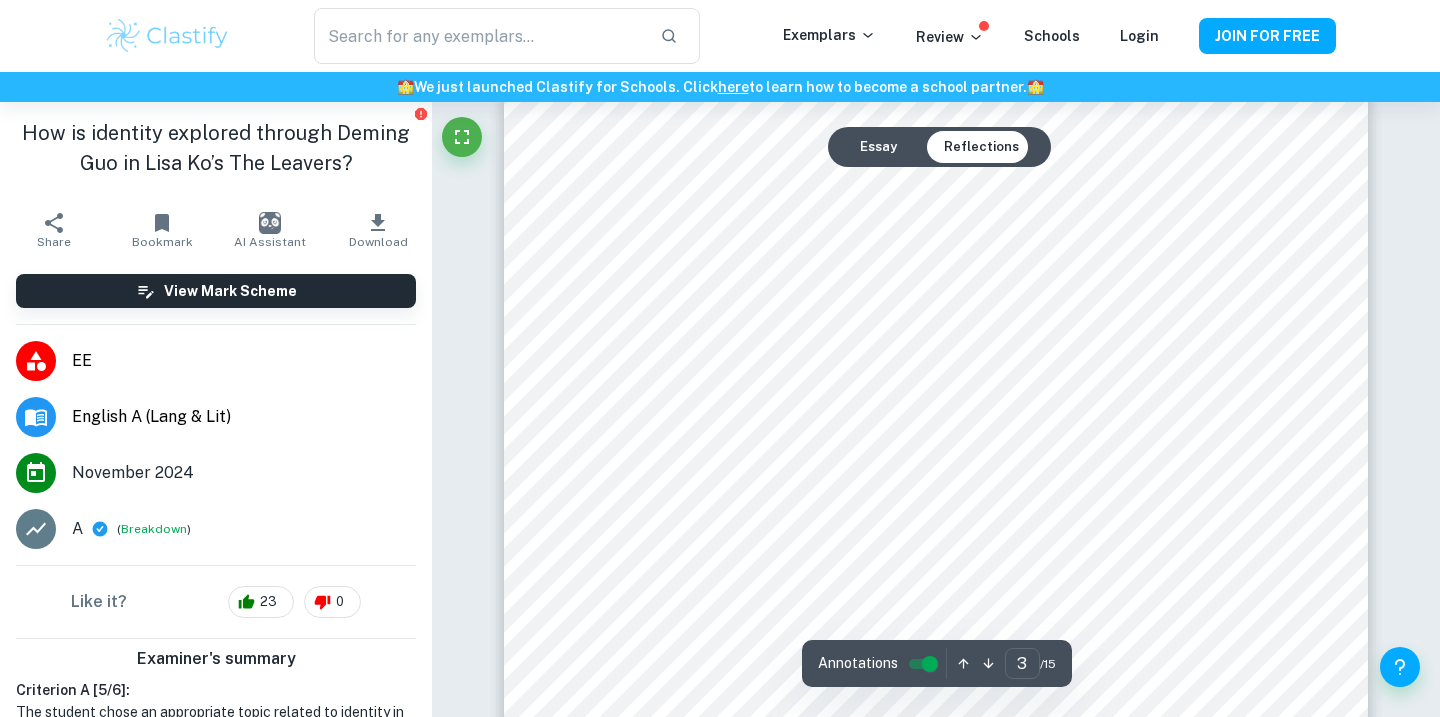 scroll, scrollTop: 2781, scrollLeft: 0, axis: vertical 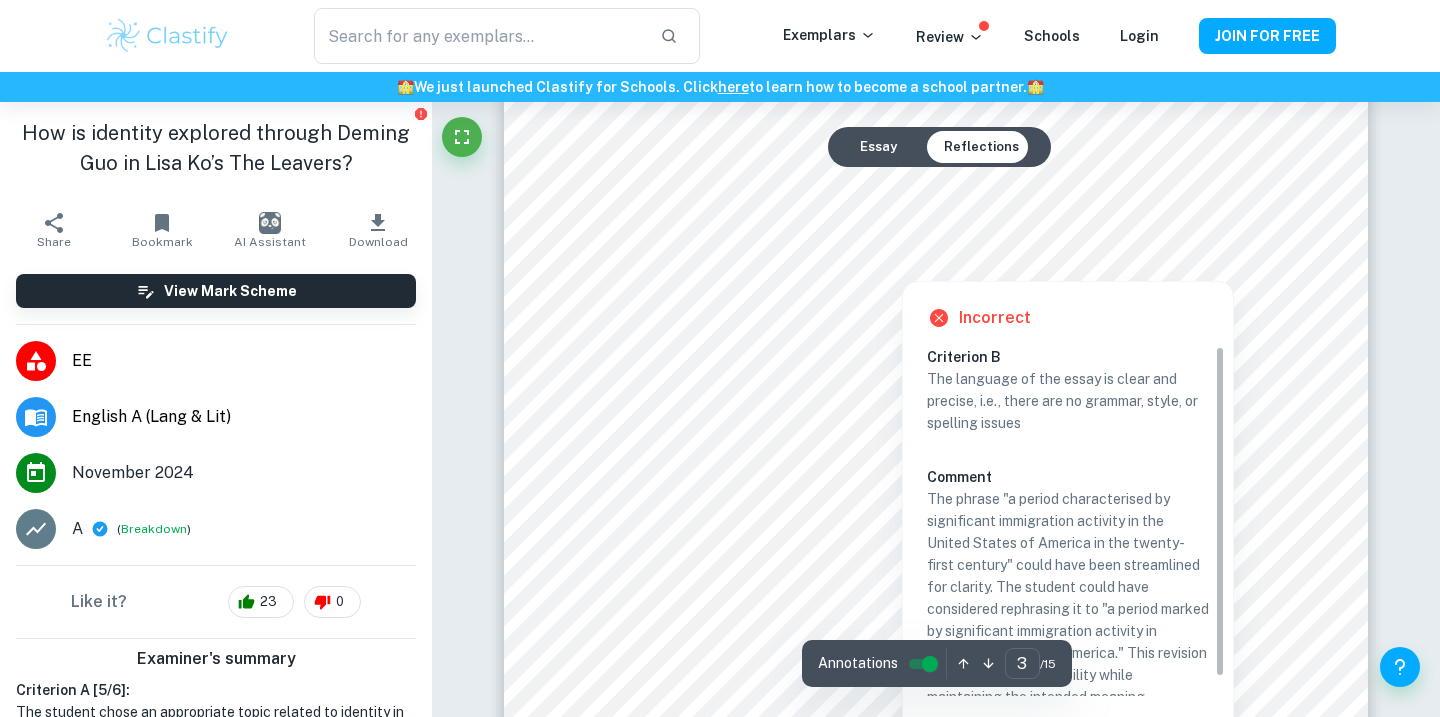 click at bounding box center [901, 257] 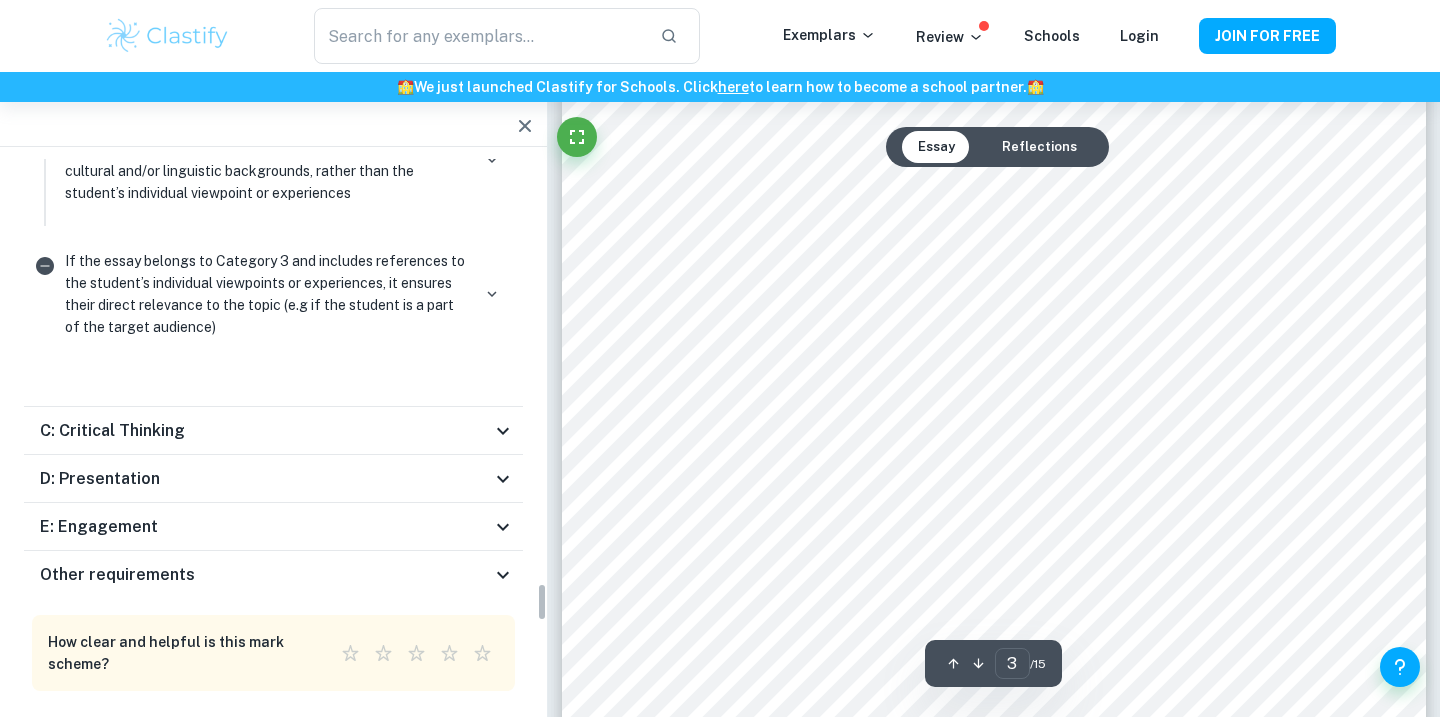 scroll, scrollTop: 5999, scrollLeft: 0, axis: vertical 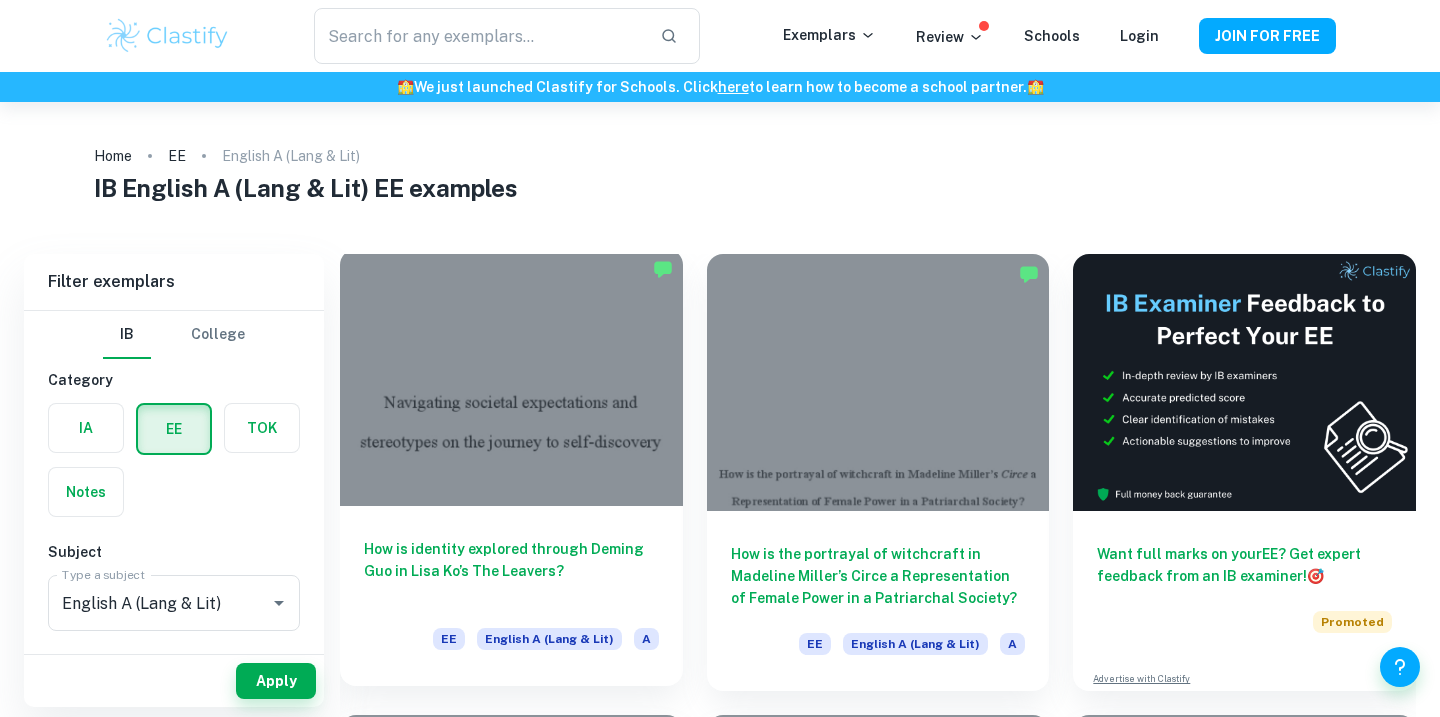 click at bounding box center [511, 377] 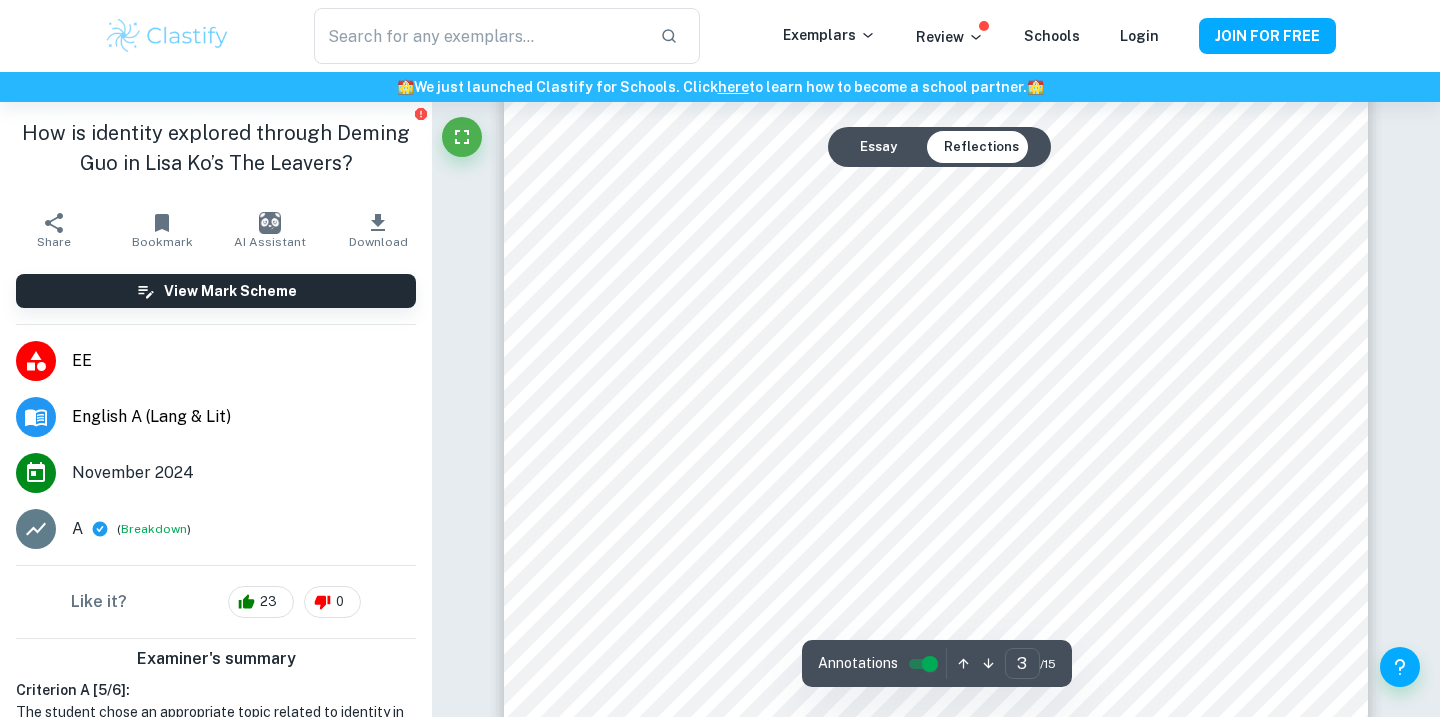 scroll, scrollTop: 2791, scrollLeft: 0, axis: vertical 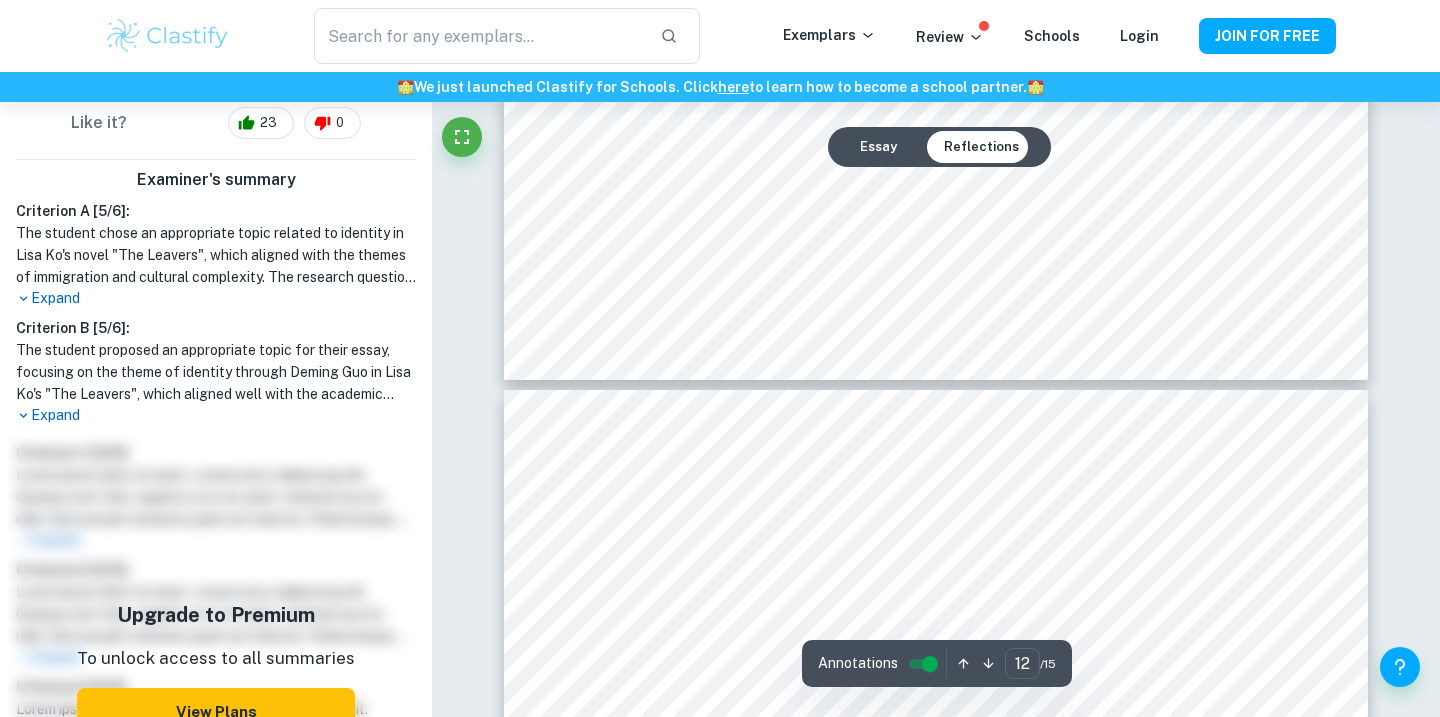 type on "13" 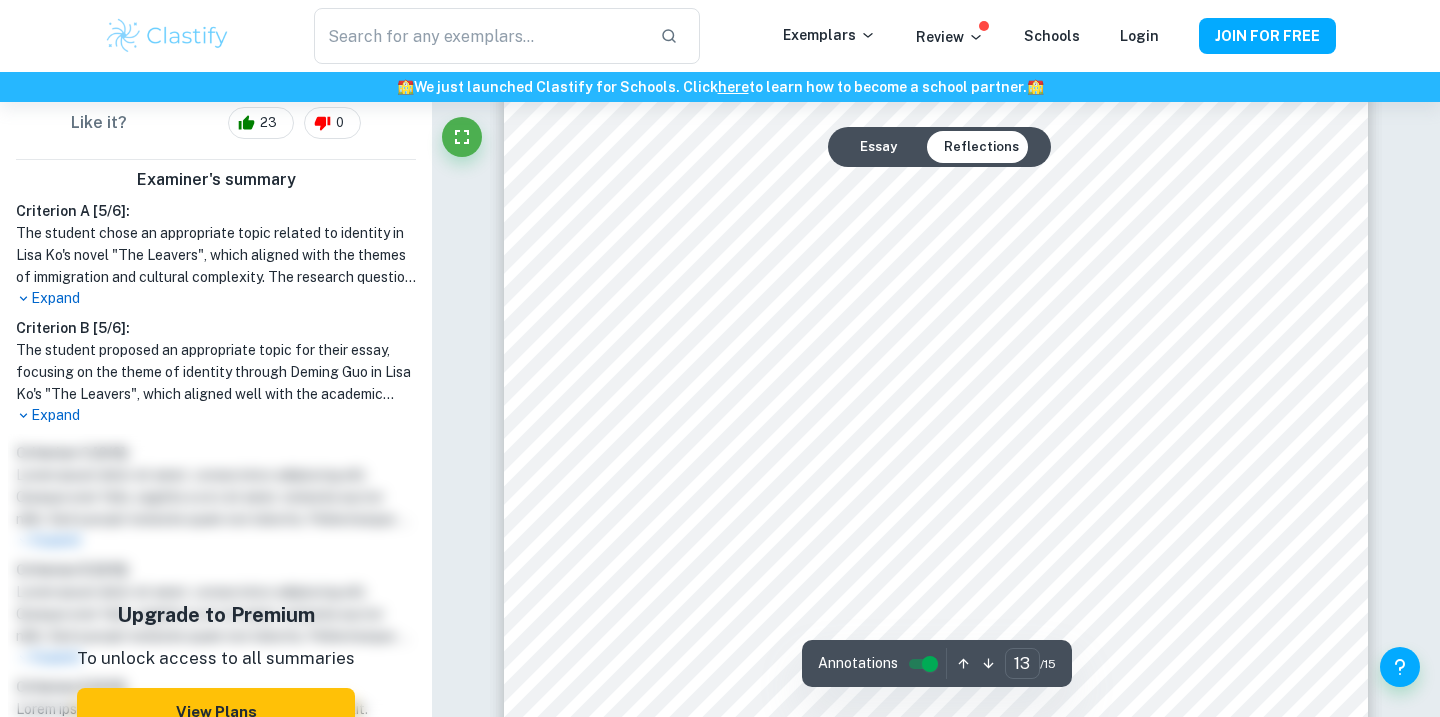scroll, scrollTop: 15423, scrollLeft: 0, axis: vertical 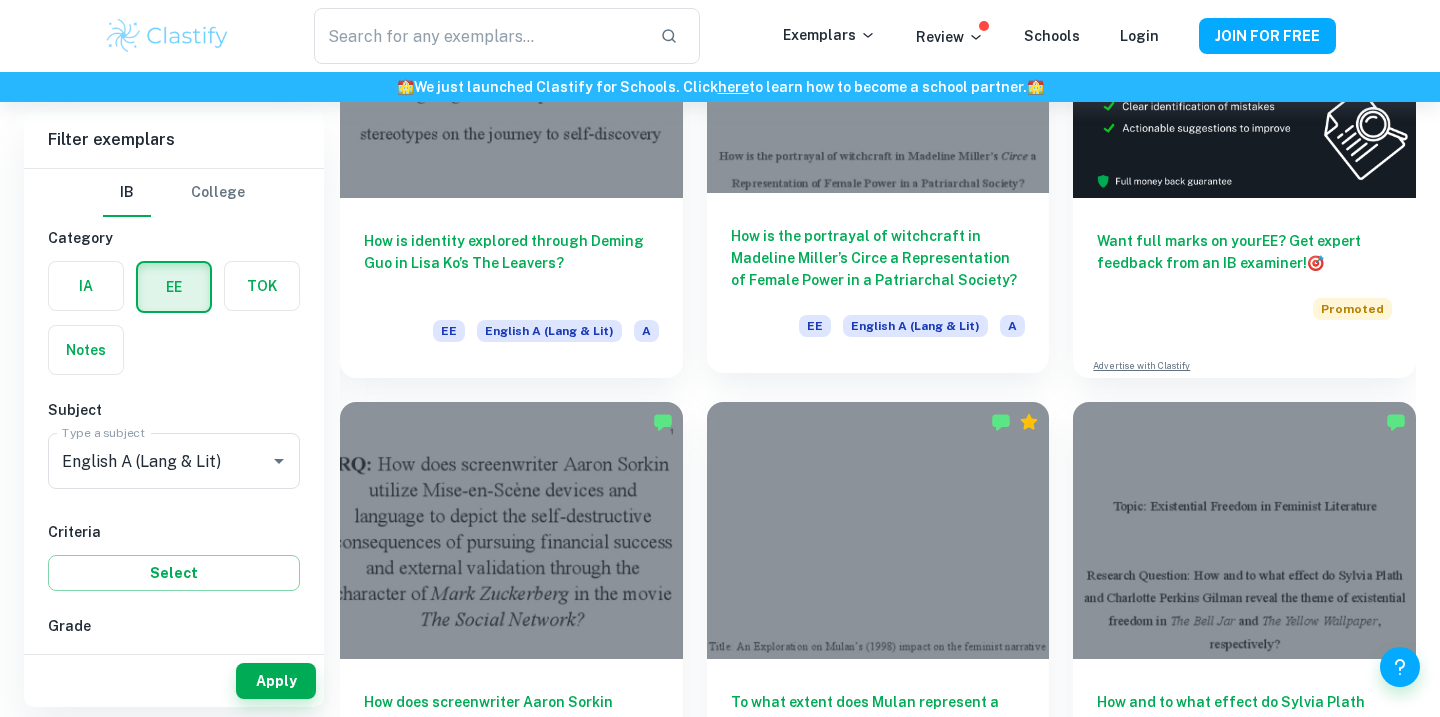 click on "How is the portrayal of witchcraft in Madeline Miller’s Circe a Representation of Female Power in a Patriarchal Society?" at bounding box center [878, 258] 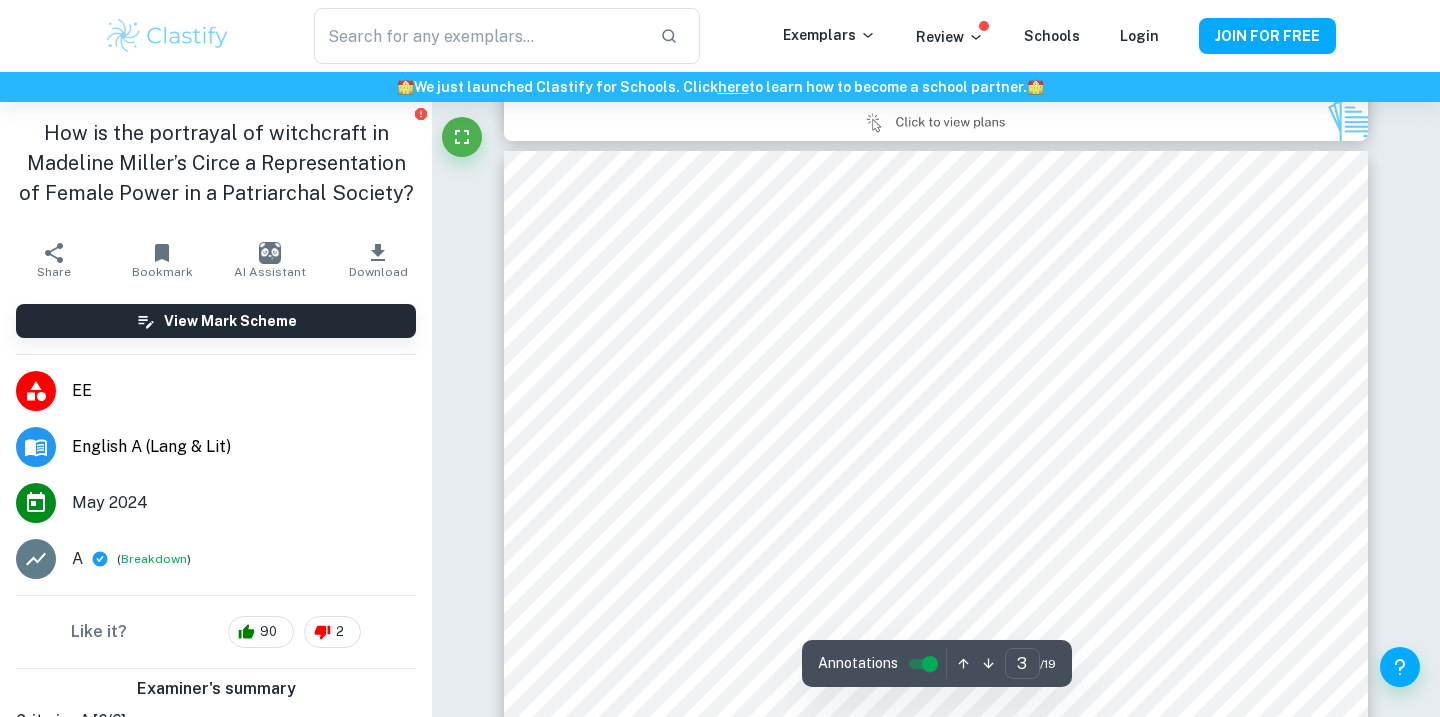scroll, scrollTop: 2523, scrollLeft: 0, axis: vertical 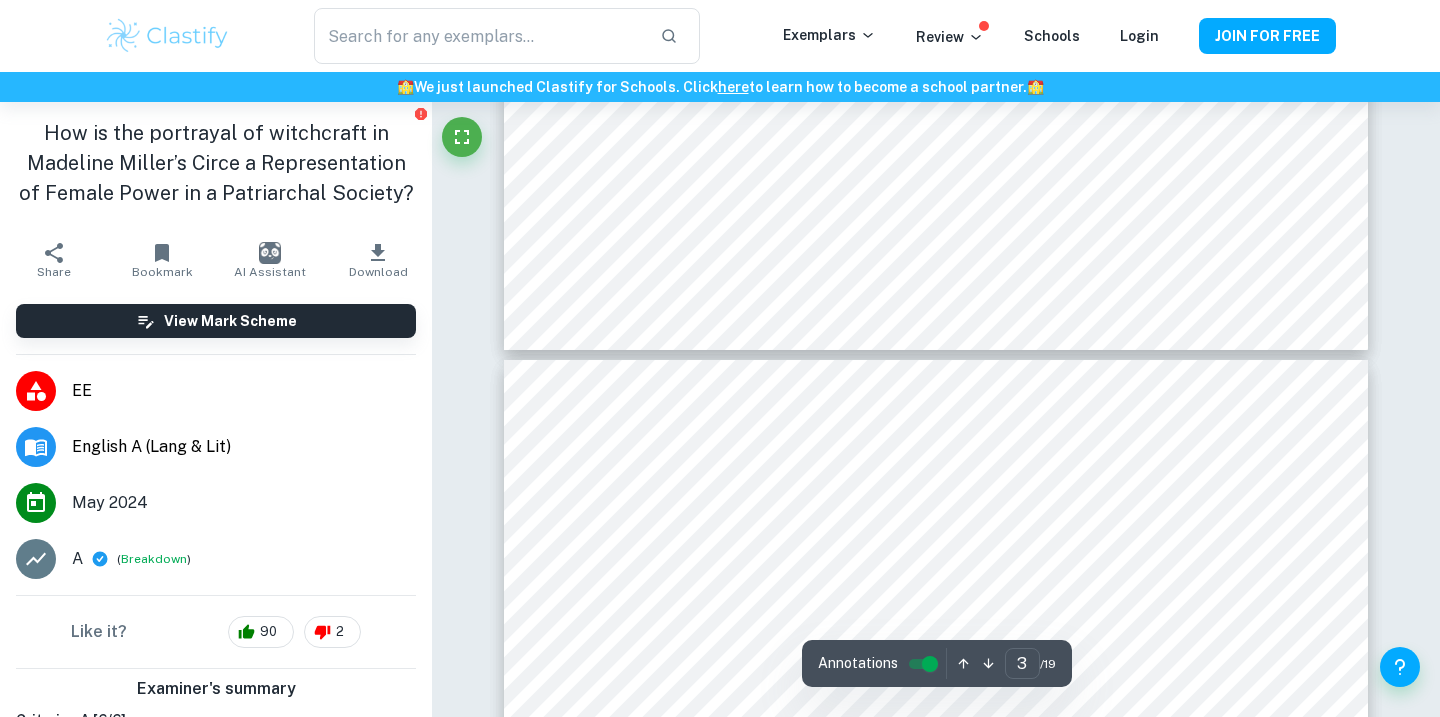 type on "4" 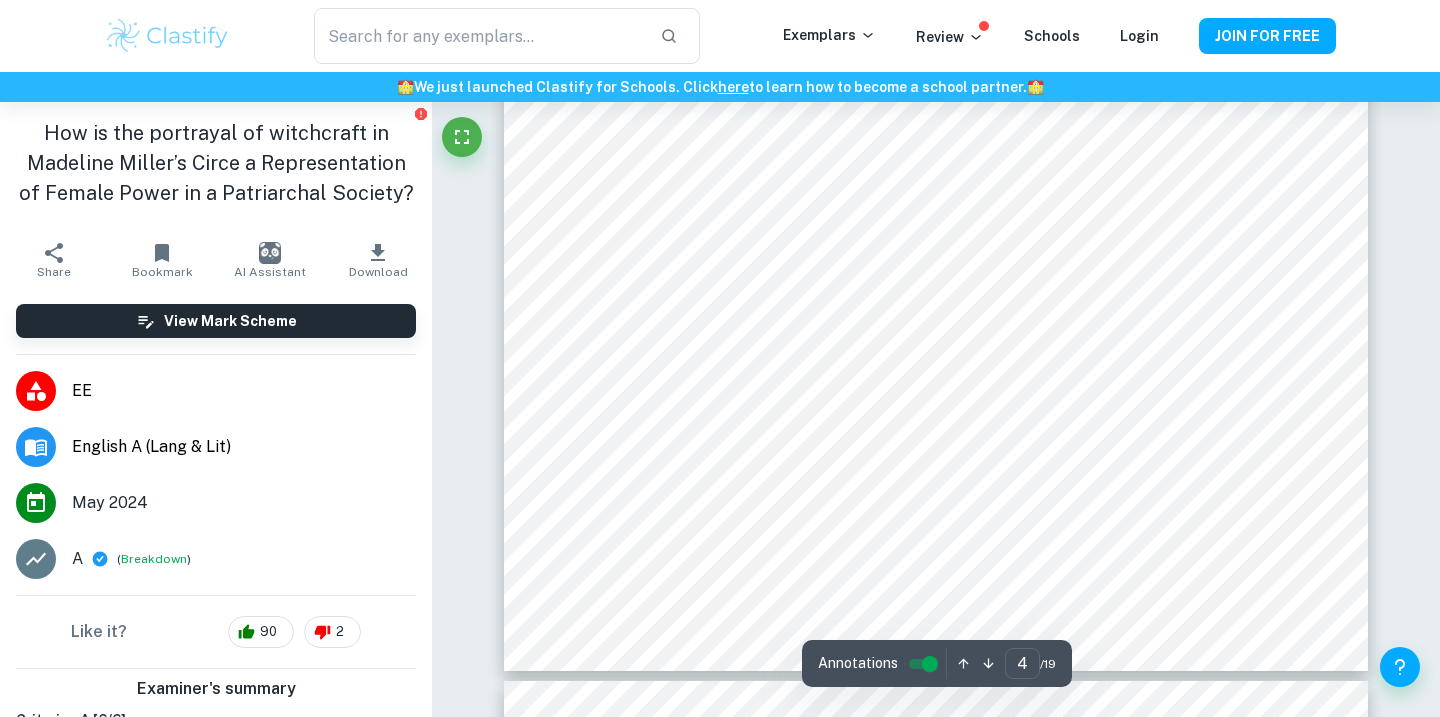 scroll, scrollTop: 4240, scrollLeft: 0, axis: vertical 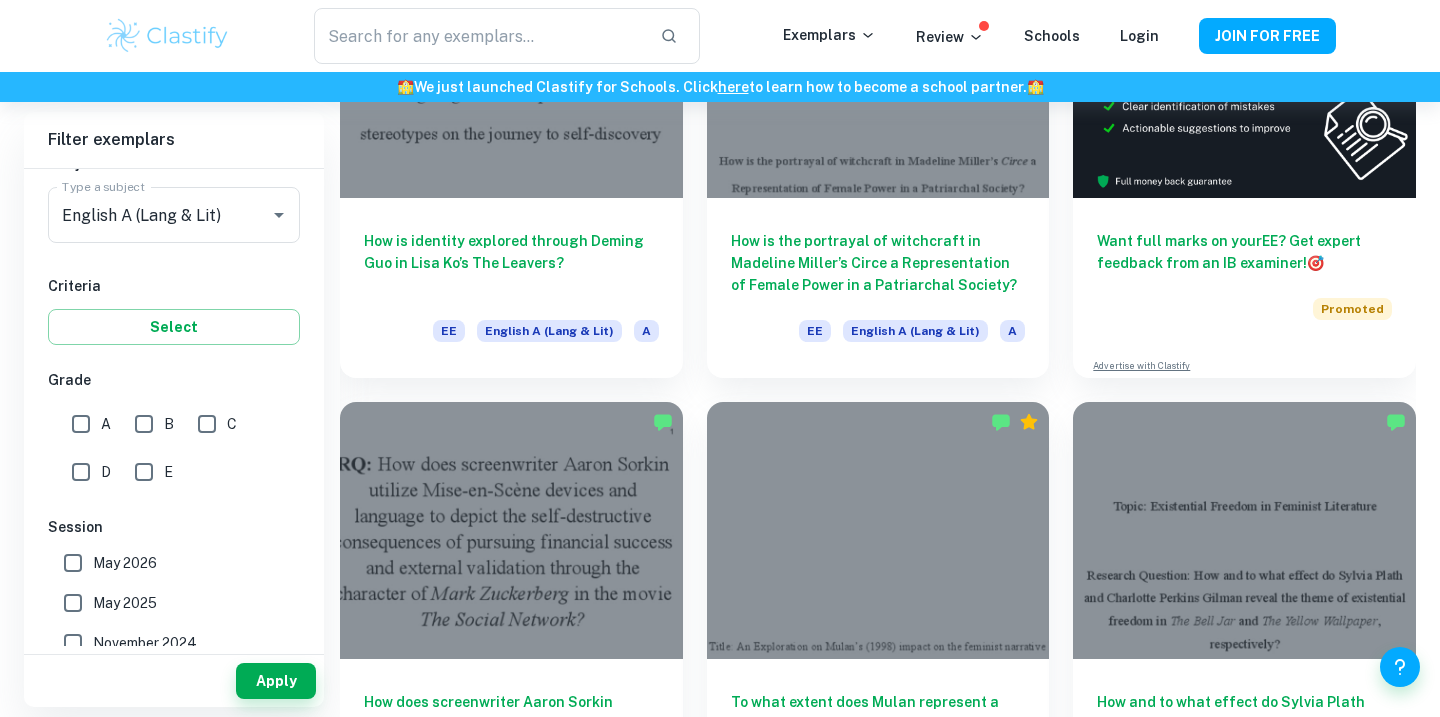 click on "C" at bounding box center (207, 424) 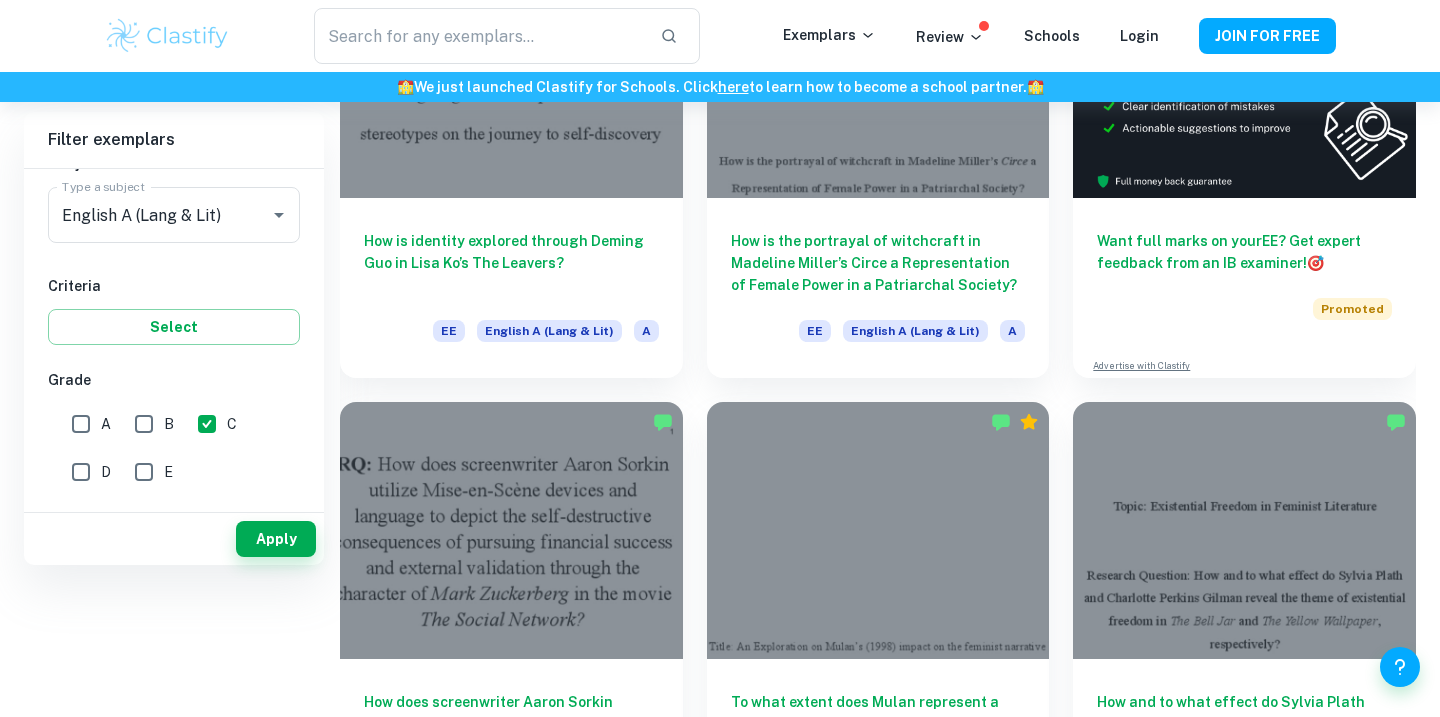 scroll, scrollTop: 0, scrollLeft: 0, axis: both 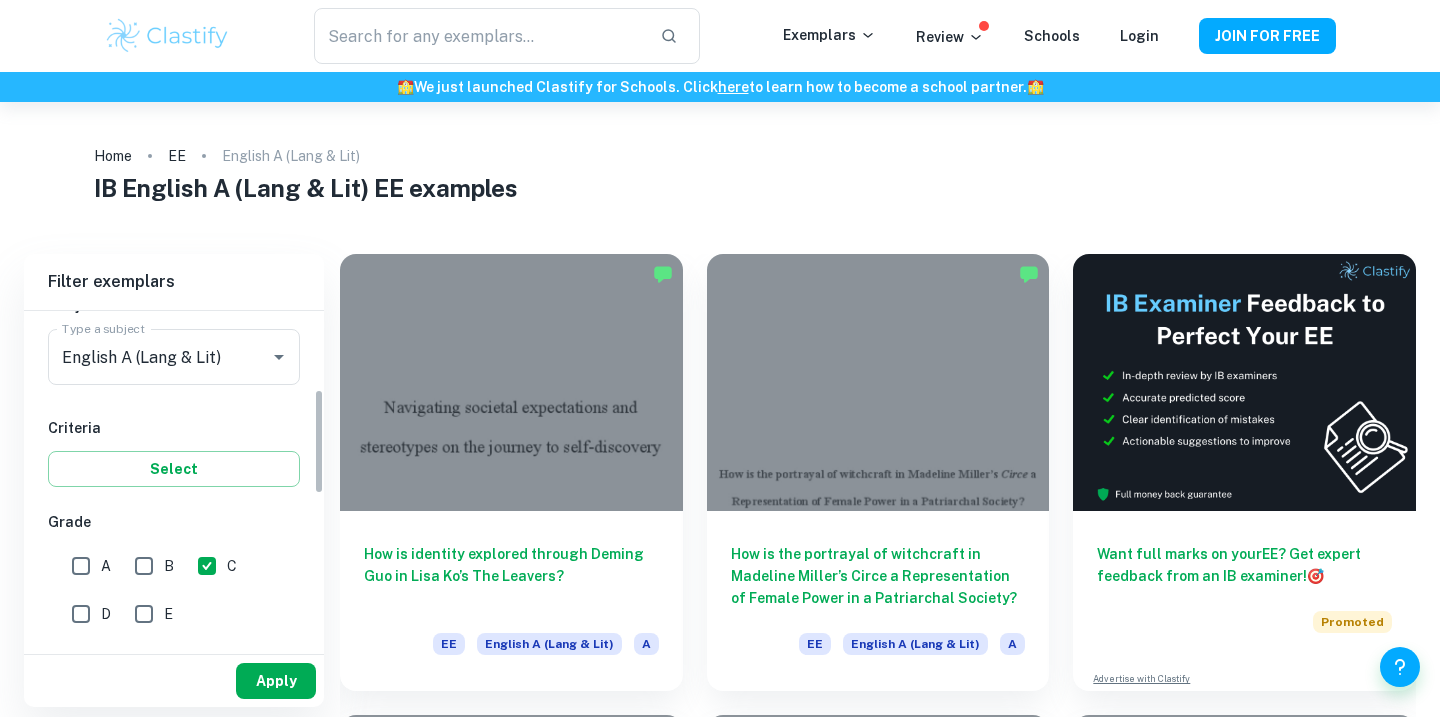 click on "Apply" at bounding box center (276, 681) 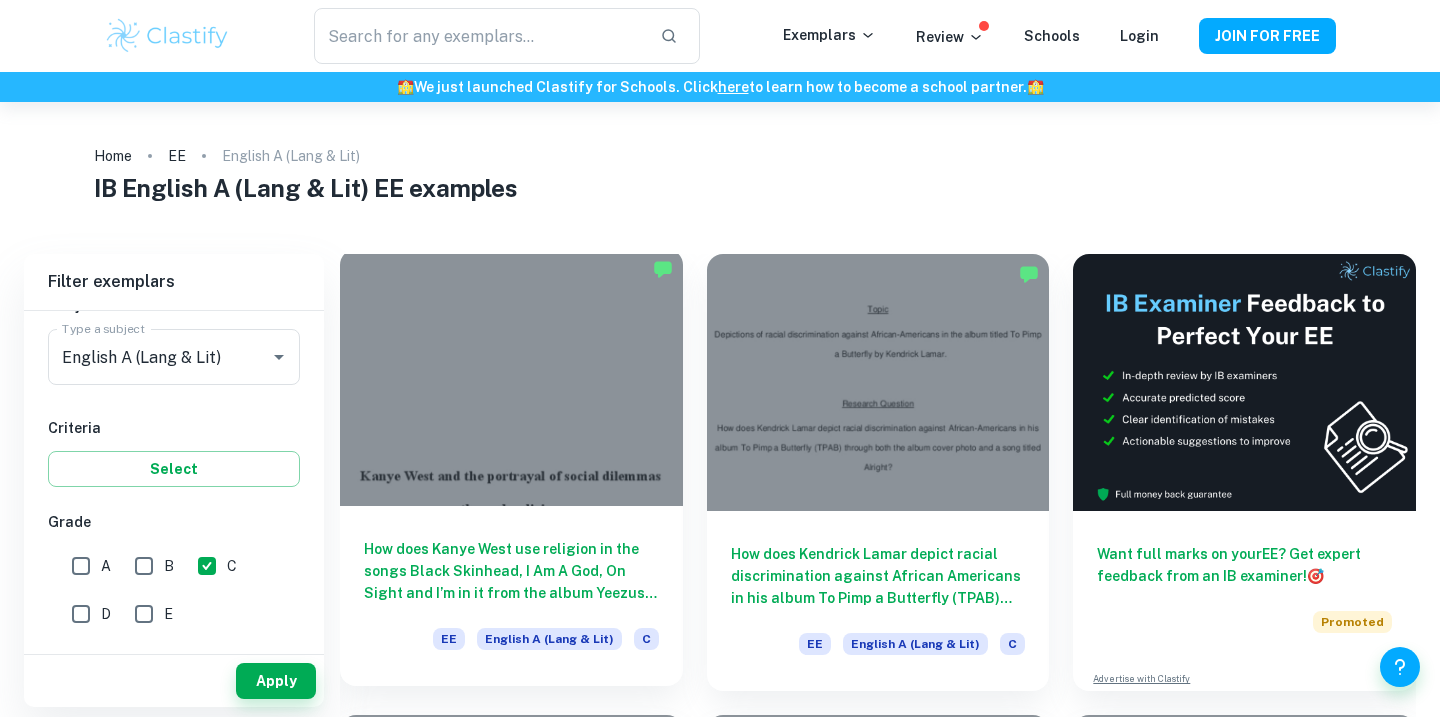 click at bounding box center [511, 377] 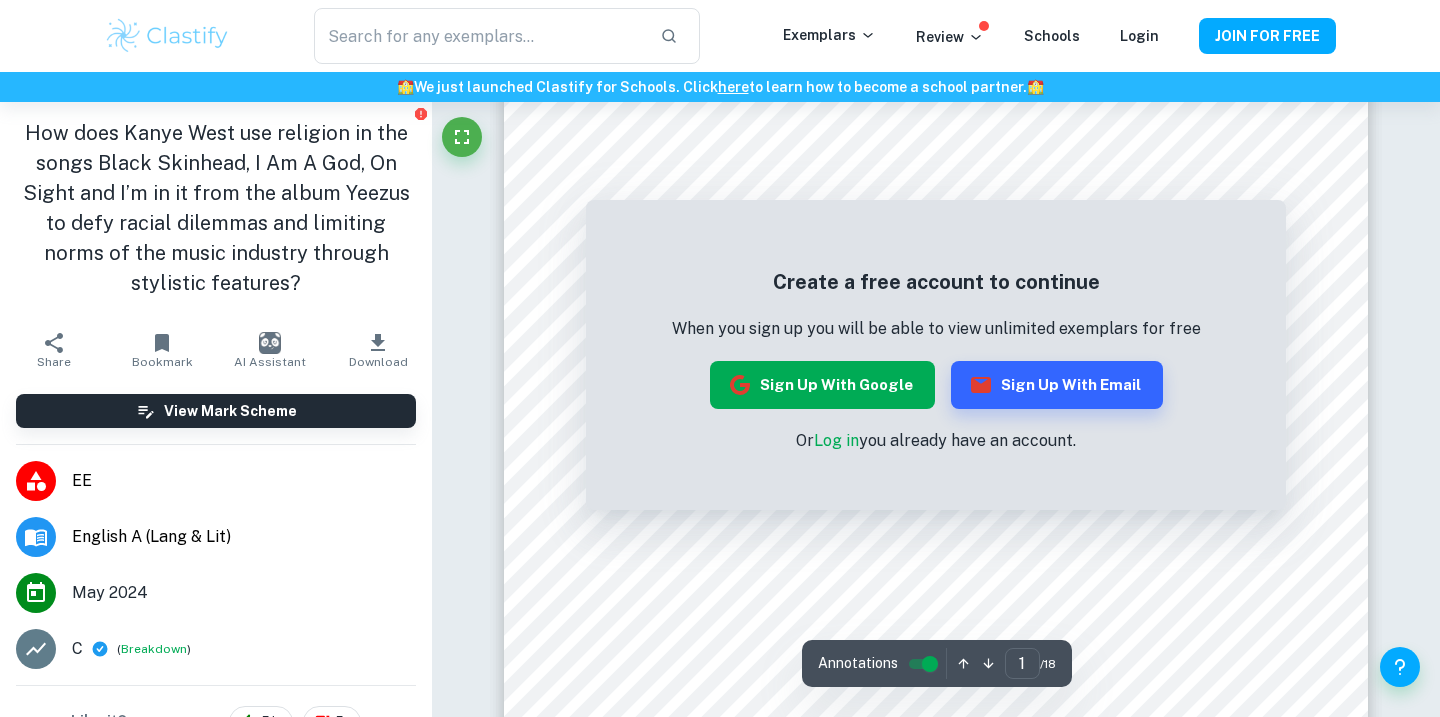 scroll, scrollTop: 305, scrollLeft: 0, axis: vertical 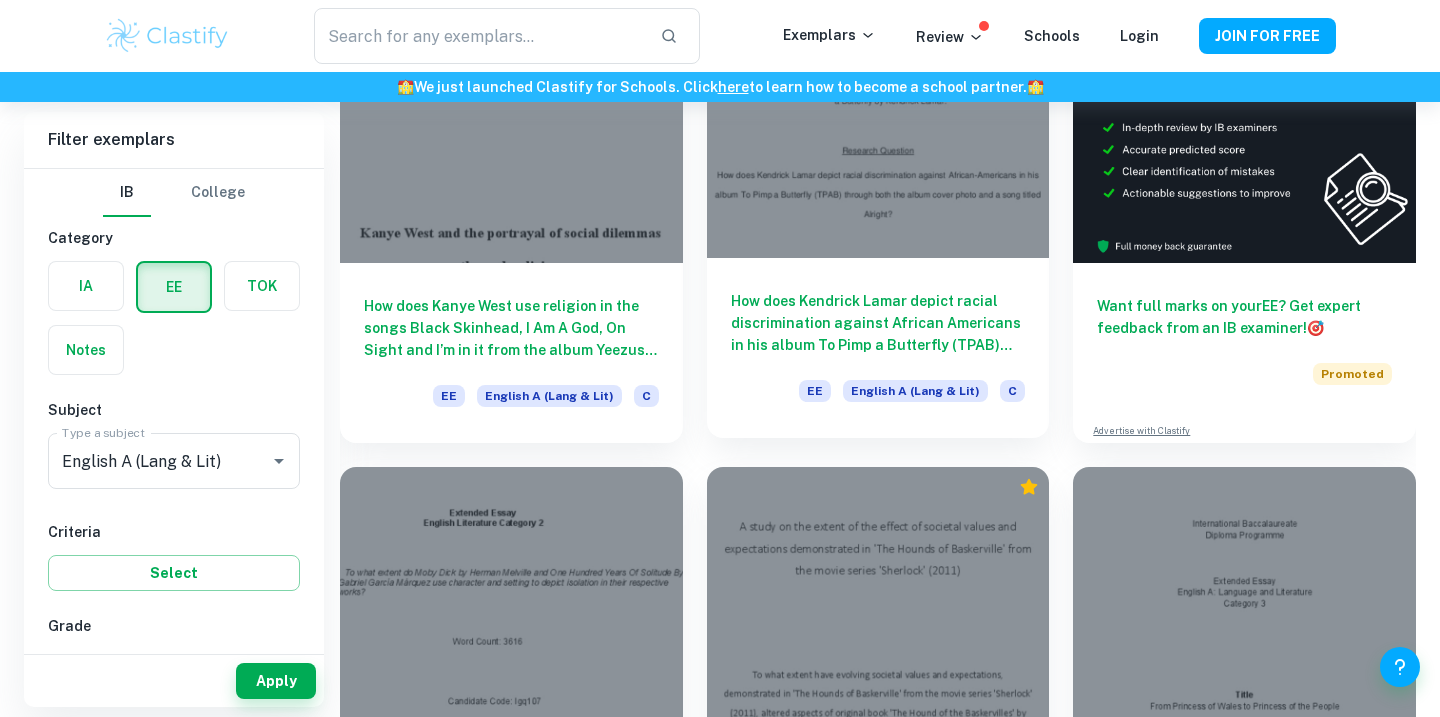click at bounding box center [878, 129] 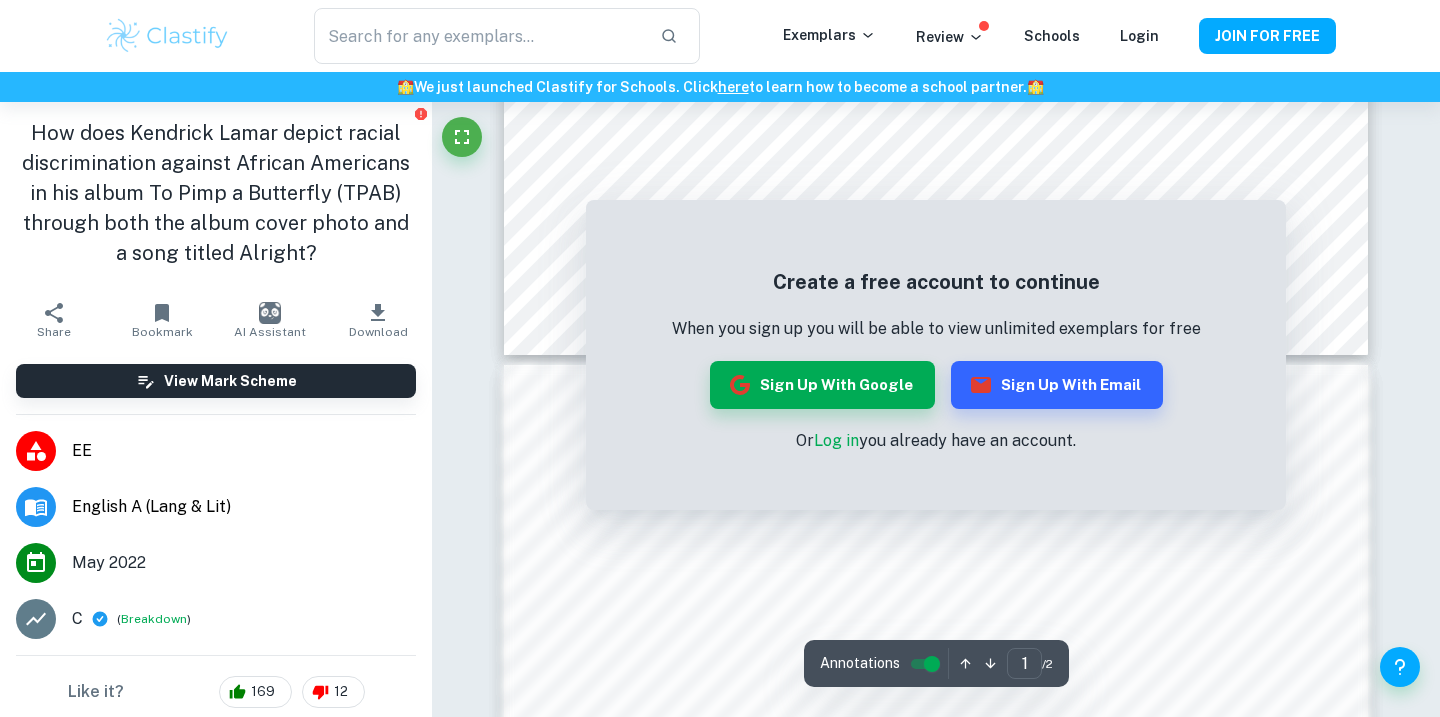 scroll, scrollTop: 1048, scrollLeft: 0, axis: vertical 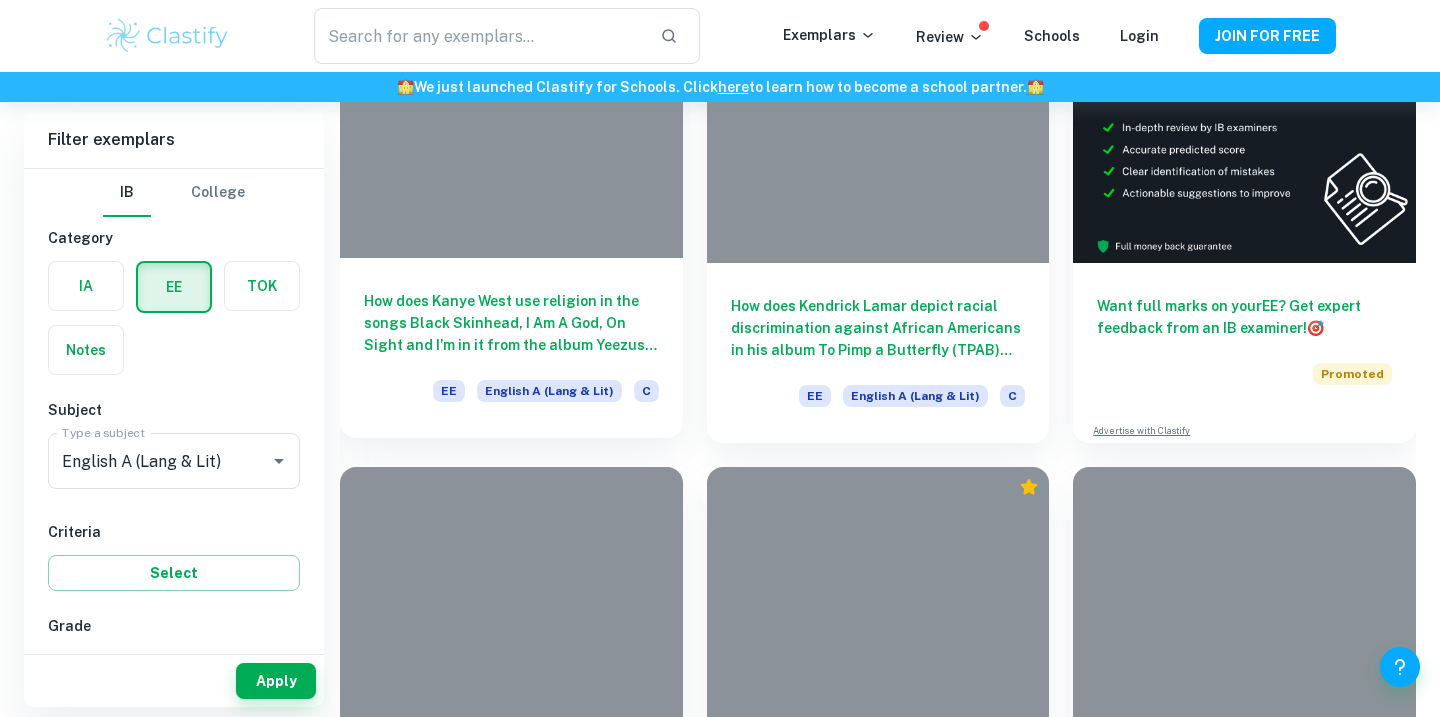 click on "How does Kanye West use religion in the songs Black Skinhead, I Am A God, On Sight and I’m in it from the album Yeezus to defy racial dilemmas and limiting norms of the music industry through stylistic features? EE English A (Lang & Lit) C" at bounding box center (511, 348) 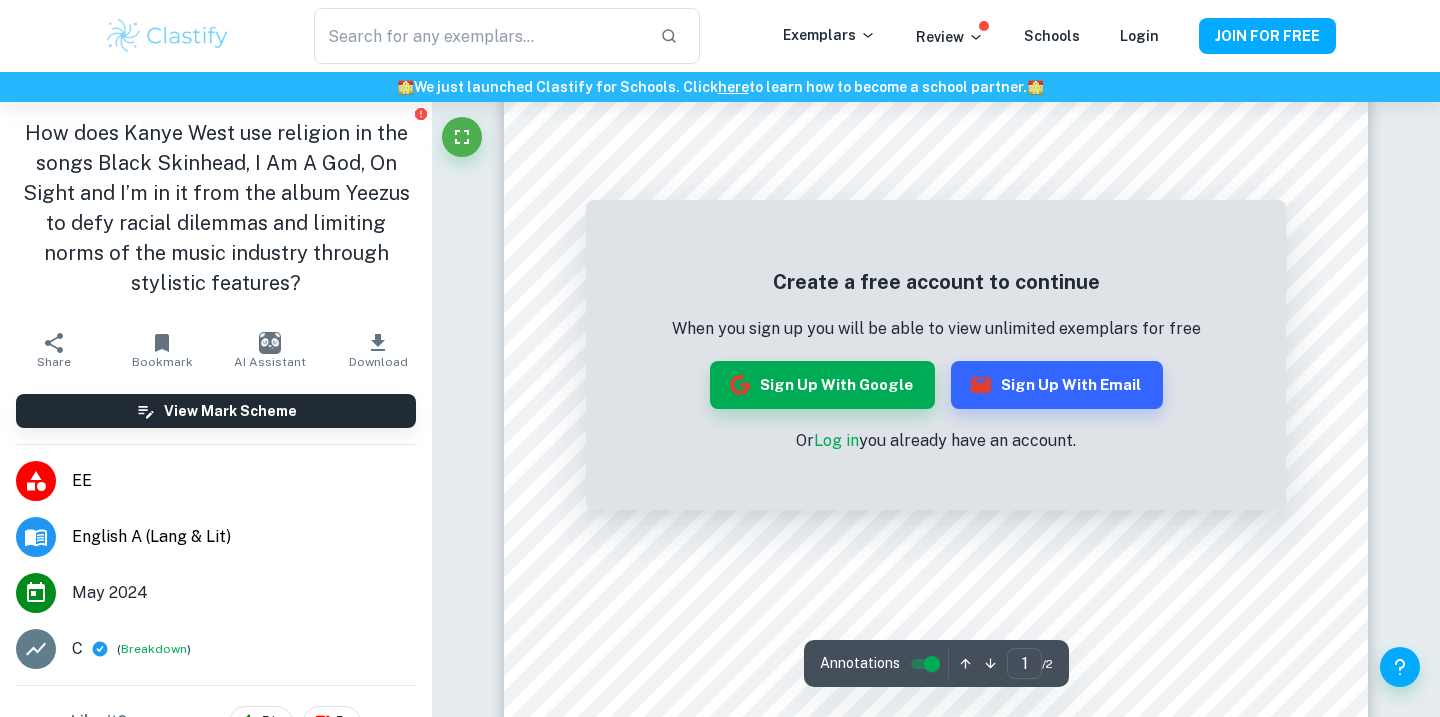 scroll, scrollTop: 628, scrollLeft: 0, axis: vertical 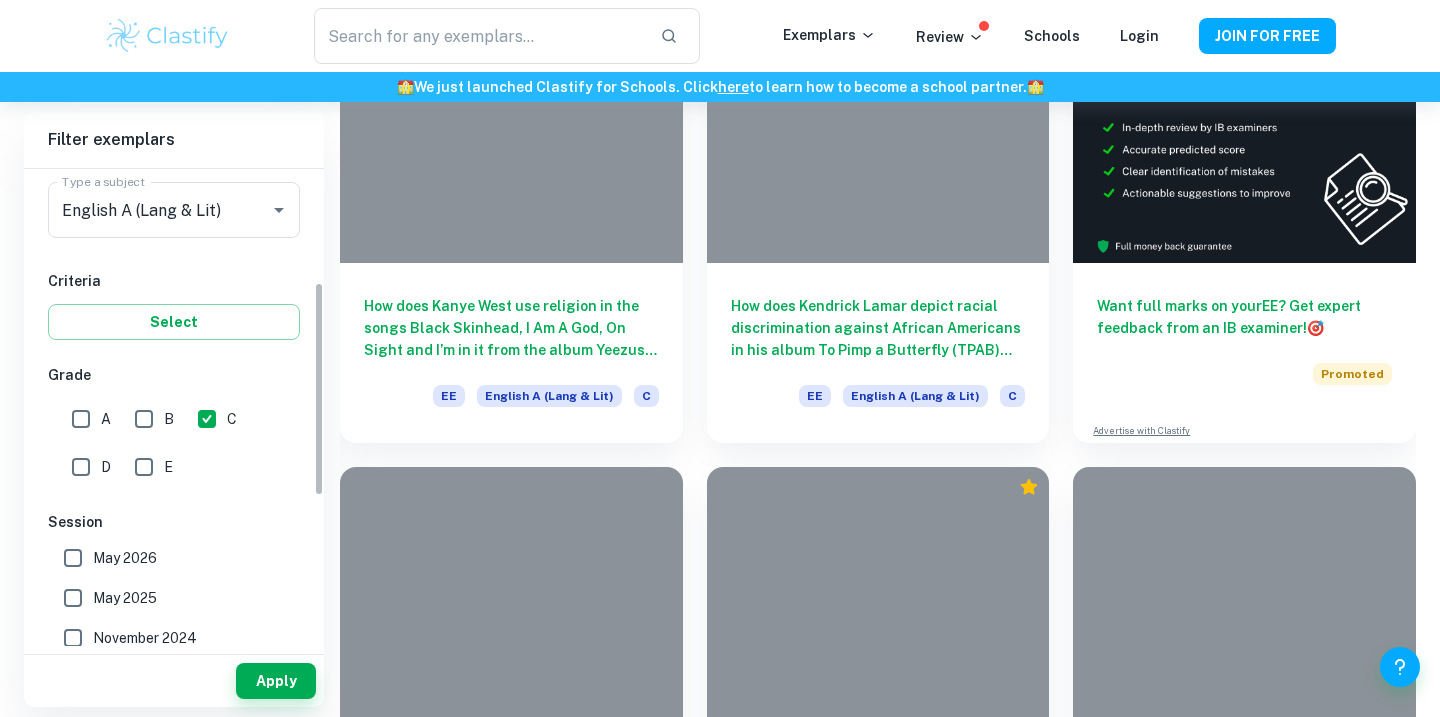click on "B" at bounding box center (144, 419) 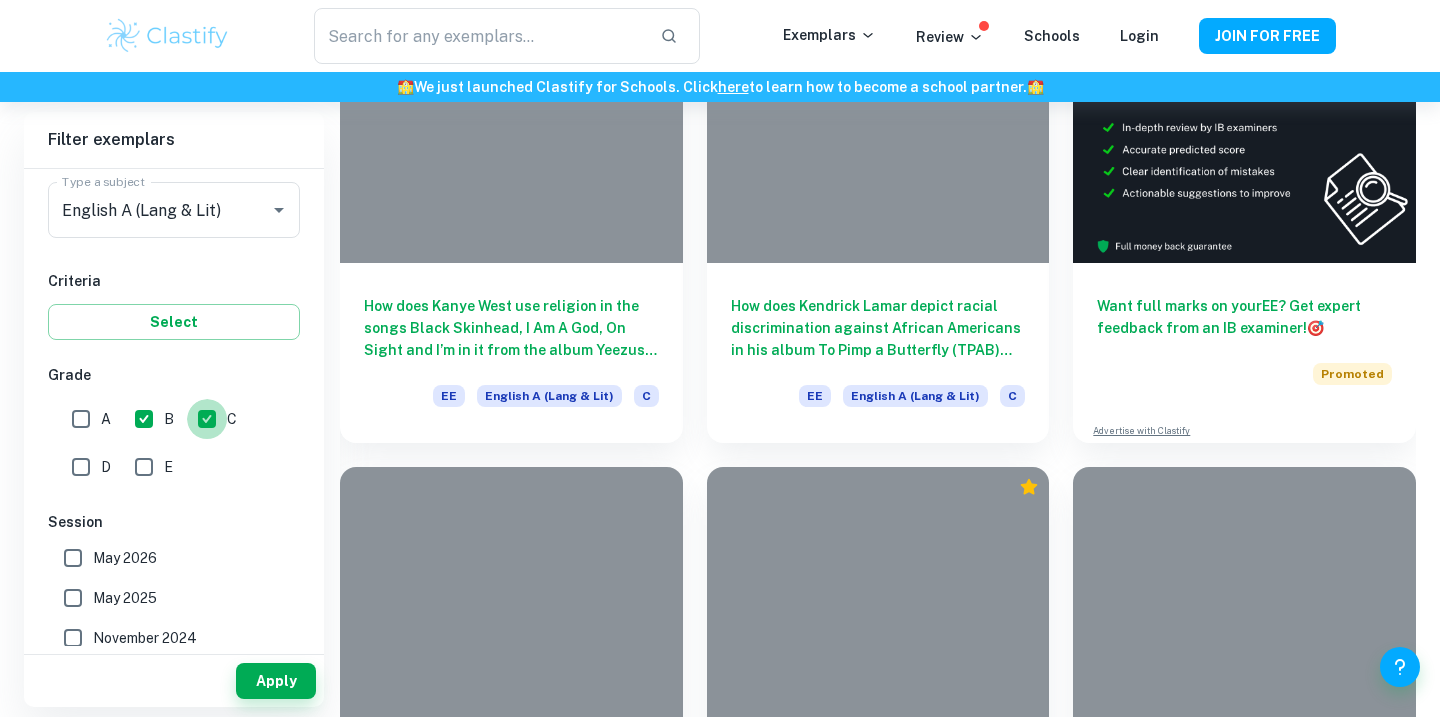 click on "C" at bounding box center [207, 419] 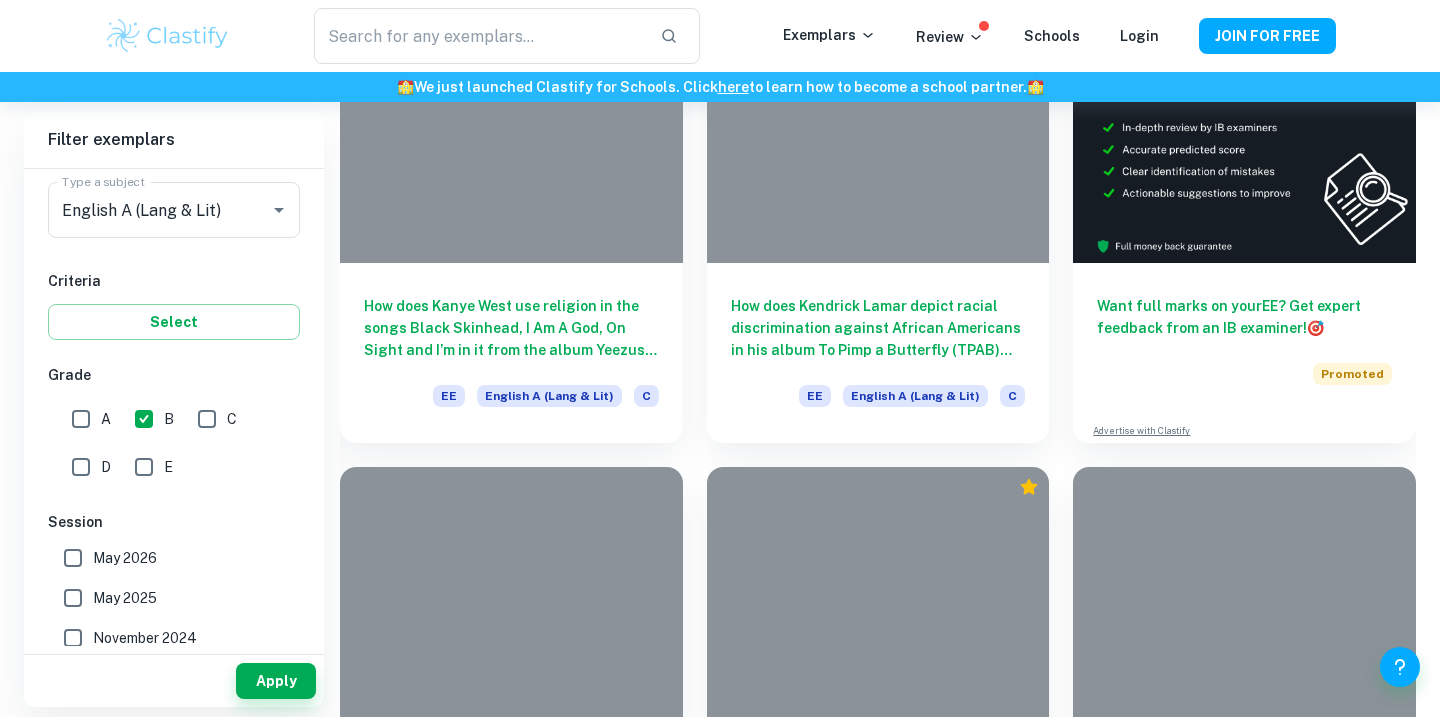 click on "May 2026" at bounding box center [73, 558] 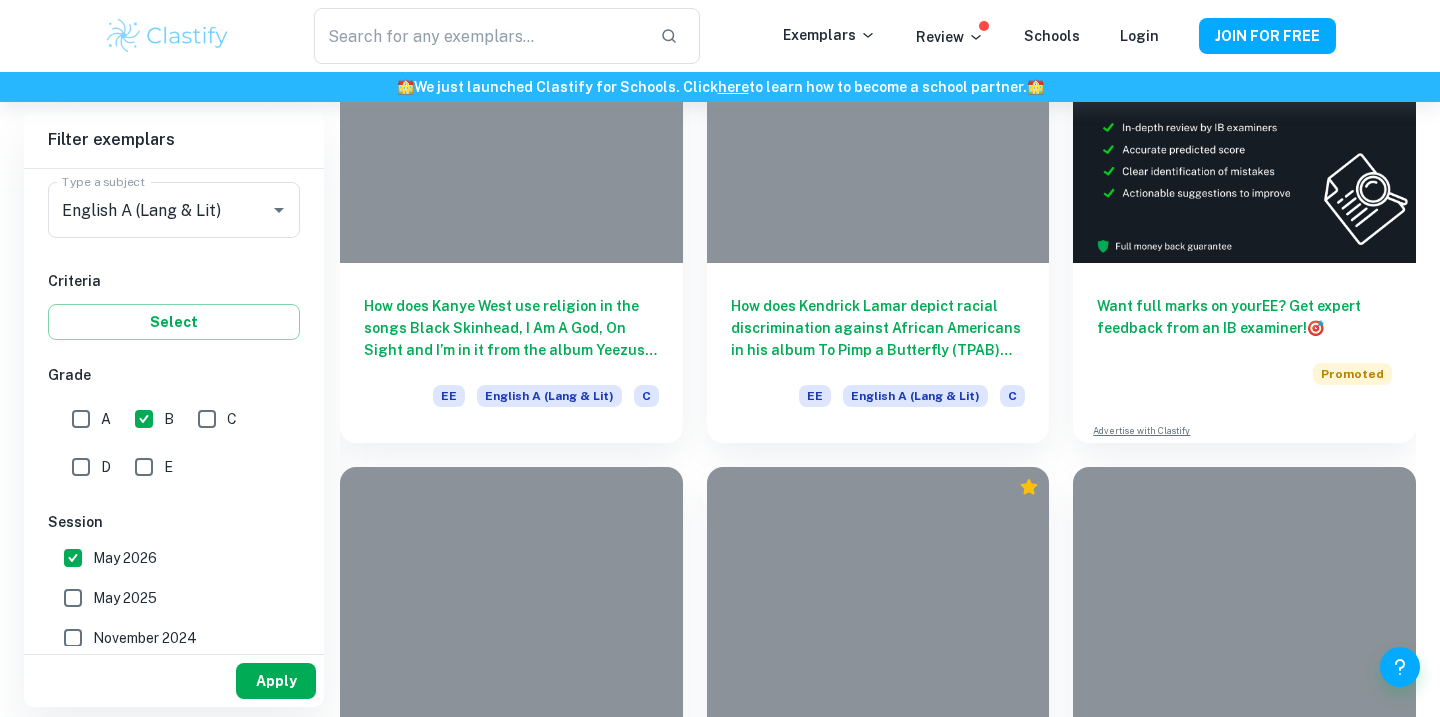 click on "Apply" at bounding box center [276, 681] 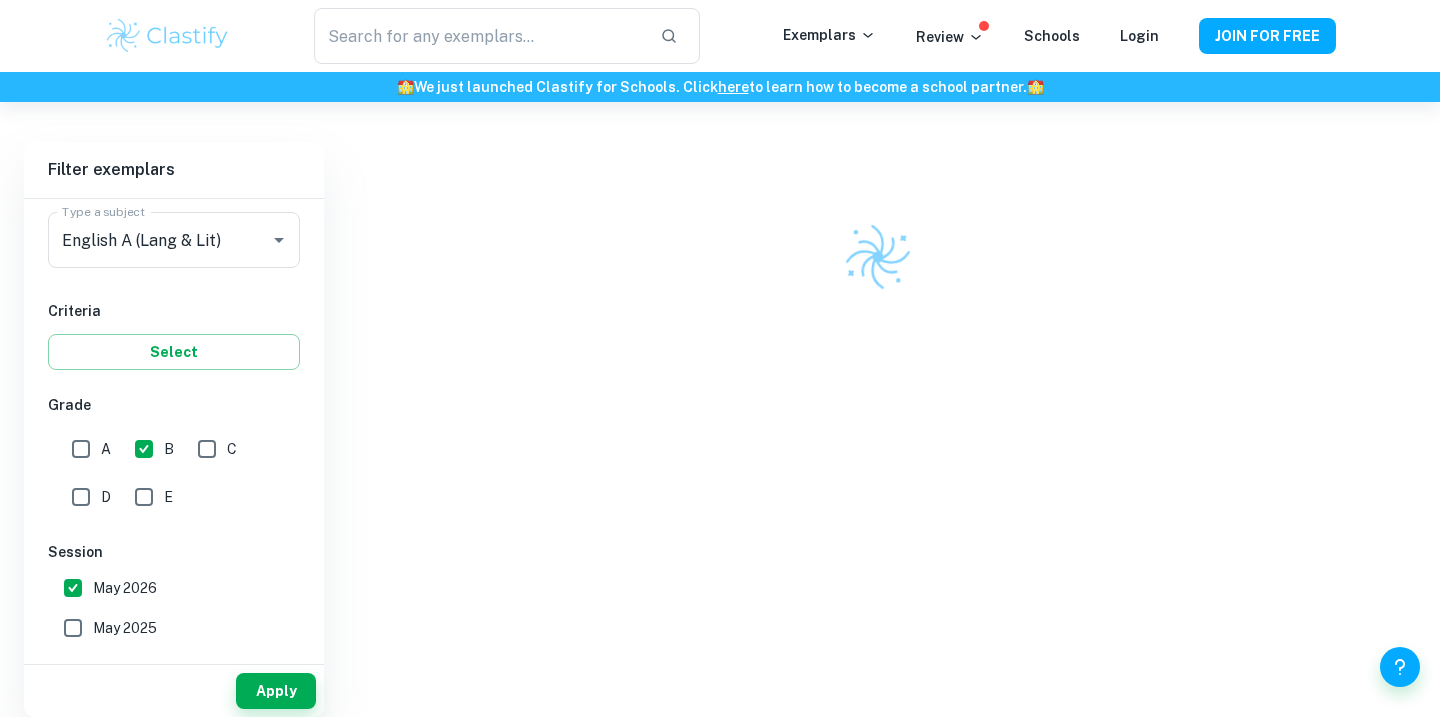 scroll, scrollTop: 102, scrollLeft: 0, axis: vertical 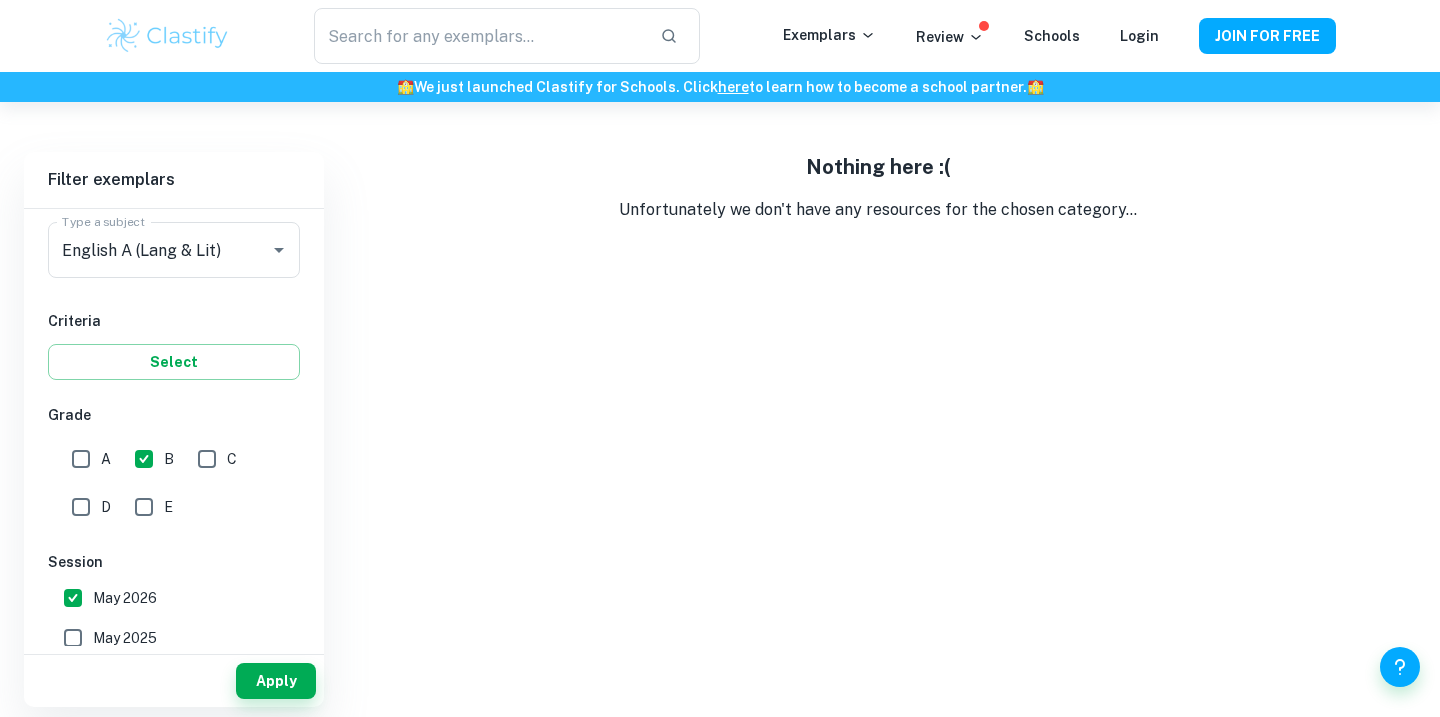 click on "B" at bounding box center (144, 459) 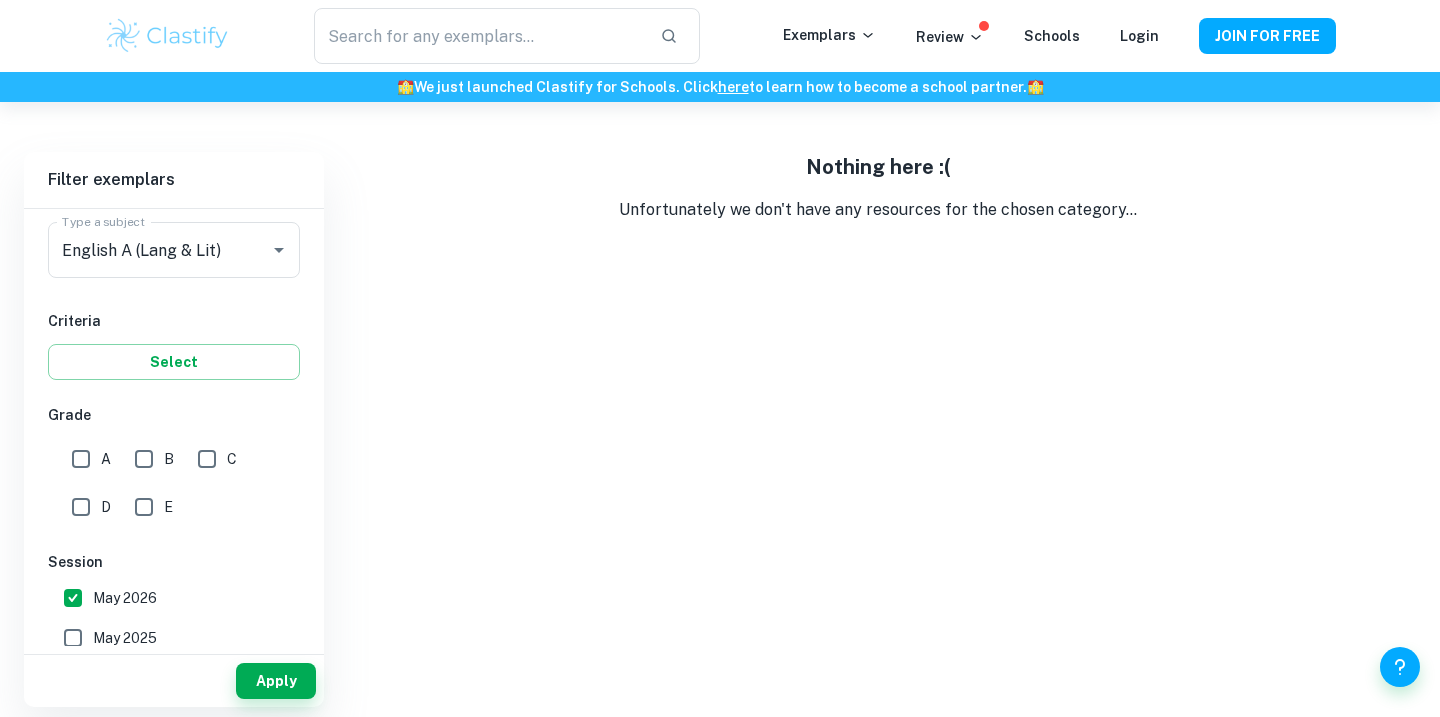 click on "Apply" at bounding box center [174, 676] 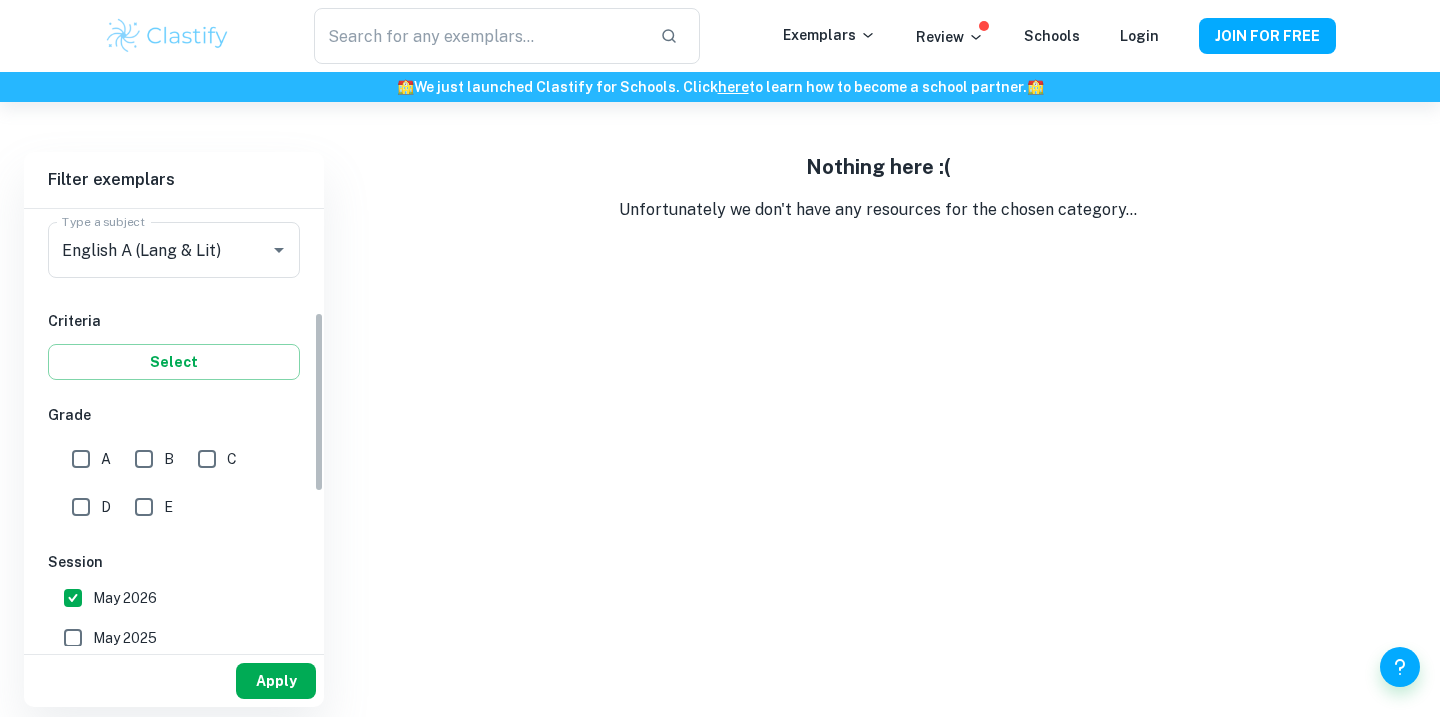 click on "Apply" at bounding box center [276, 681] 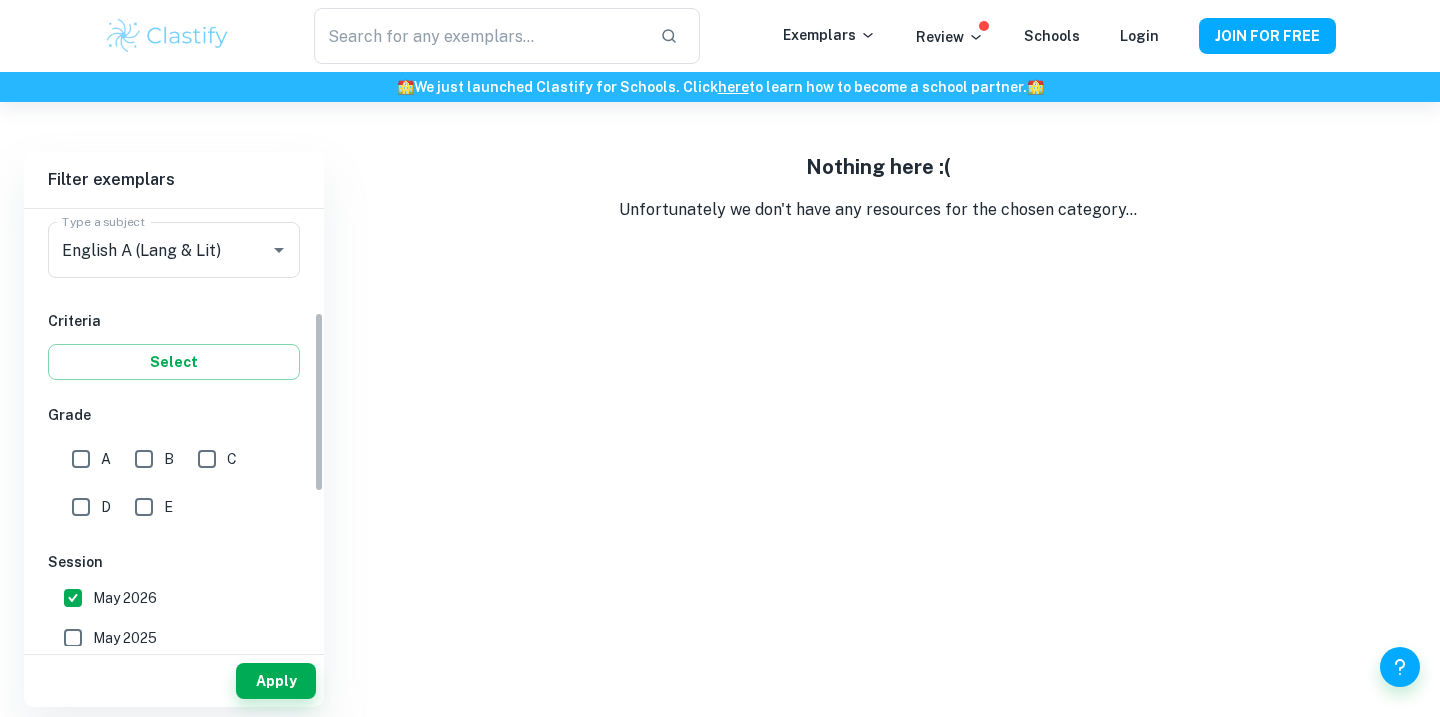 click on "B" at bounding box center [144, 459] 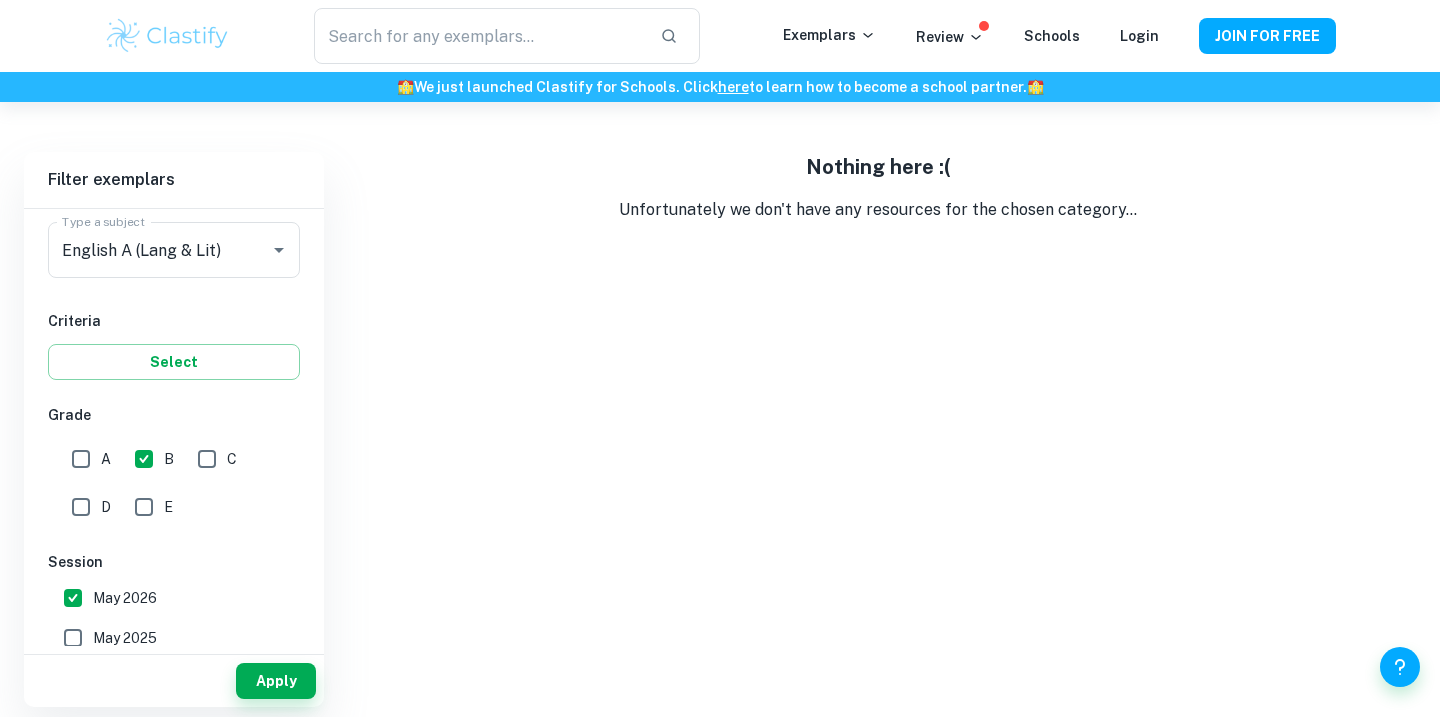 click on "May 2026" at bounding box center (73, 598) 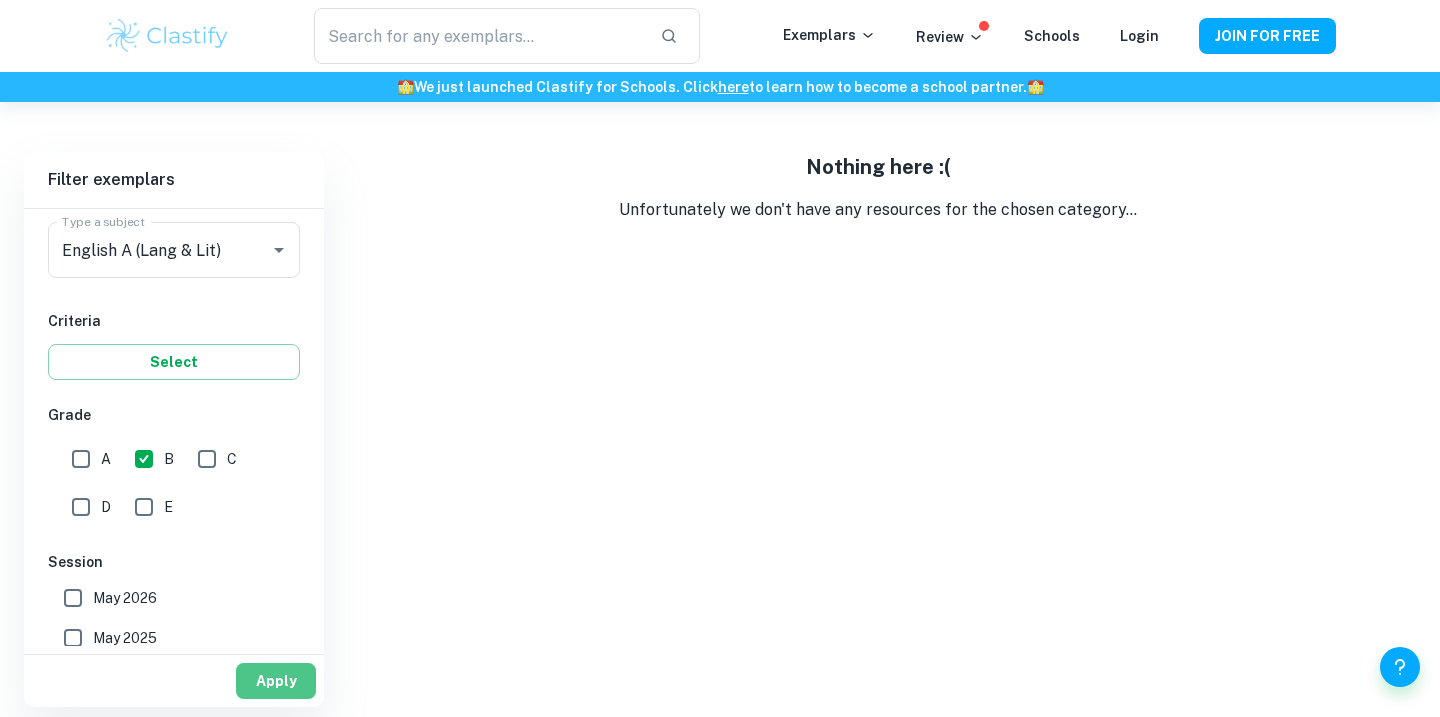 click on "Apply" at bounding box center [276, 681] 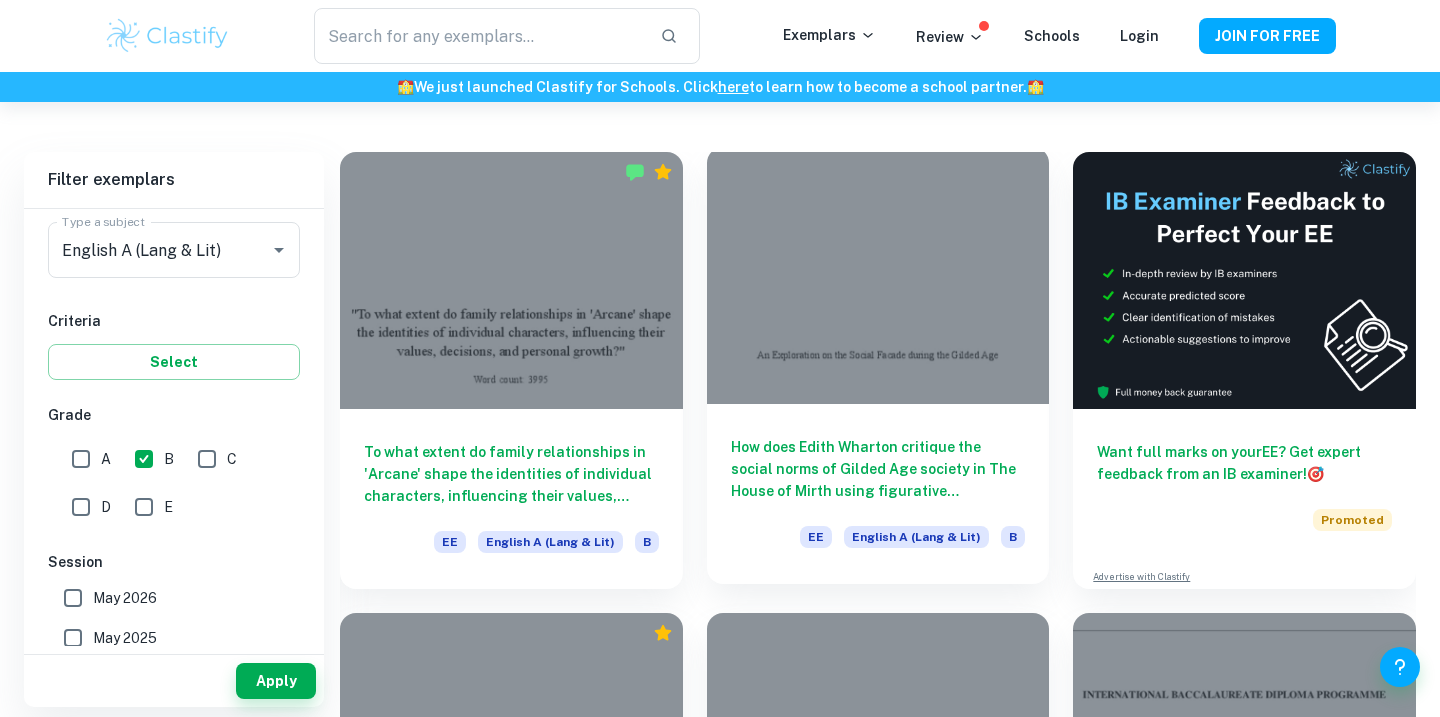 click at bounding box center (878, 275) 